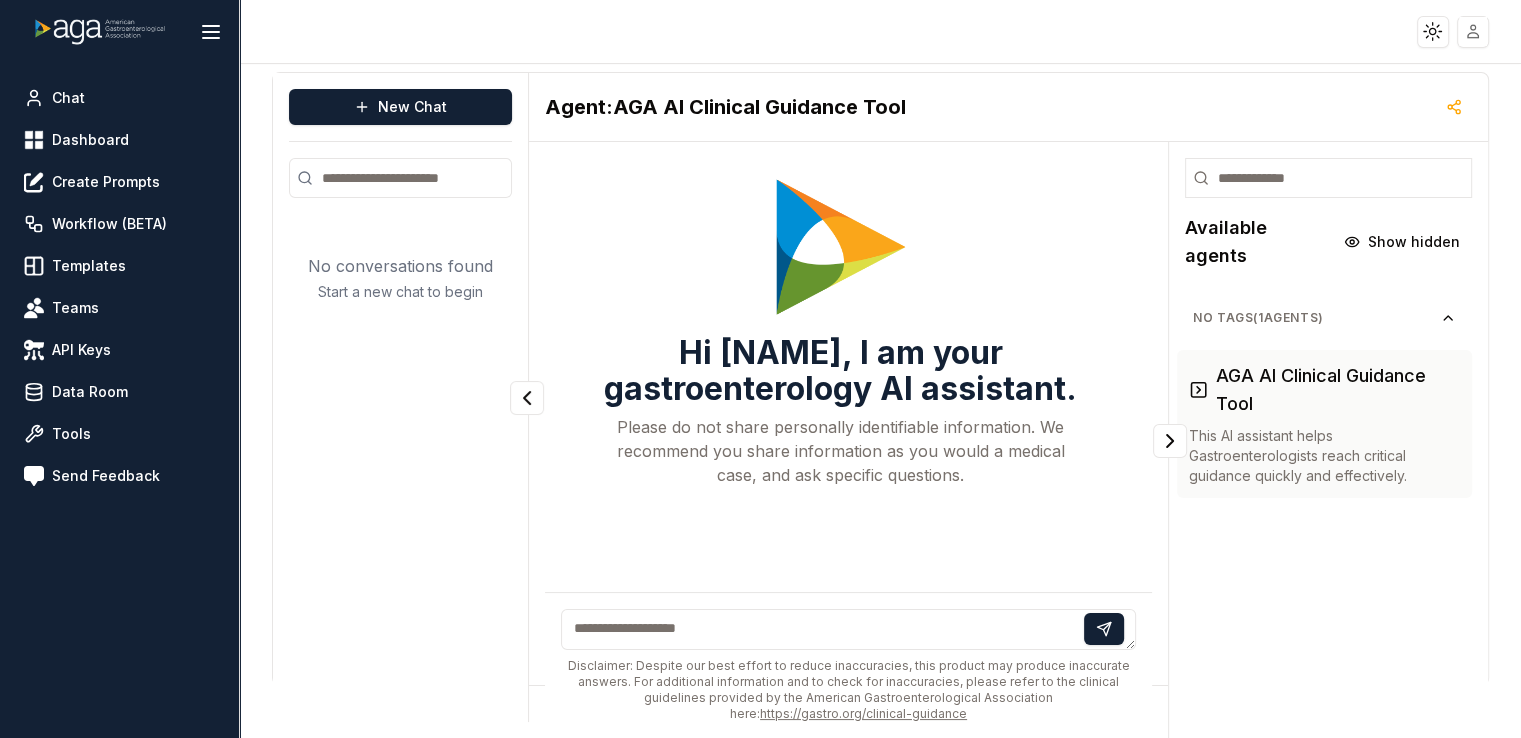 scroll, scrollTop: 0, scrollLeft: 0, axis: both 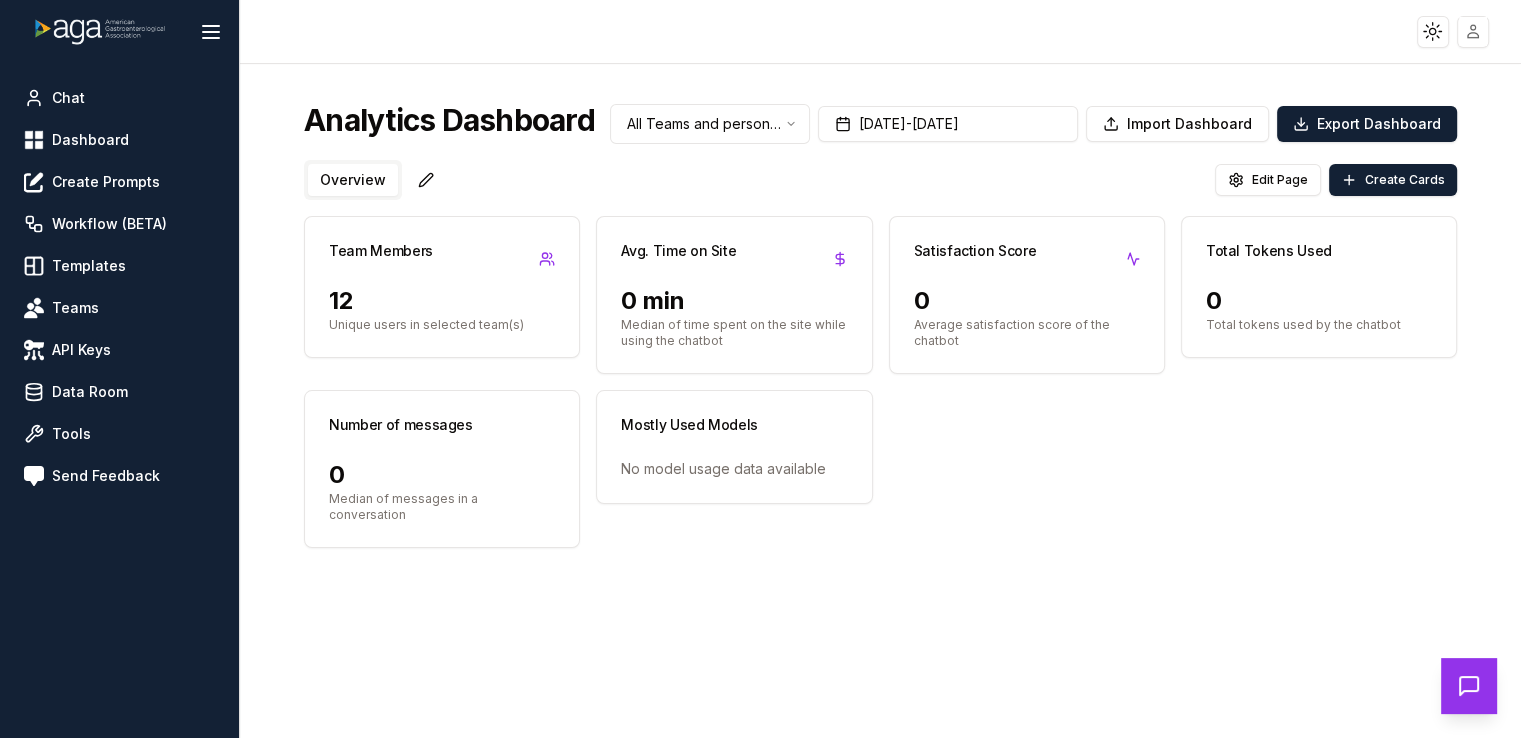 click on "Overview" at bounding box center [353, 180] 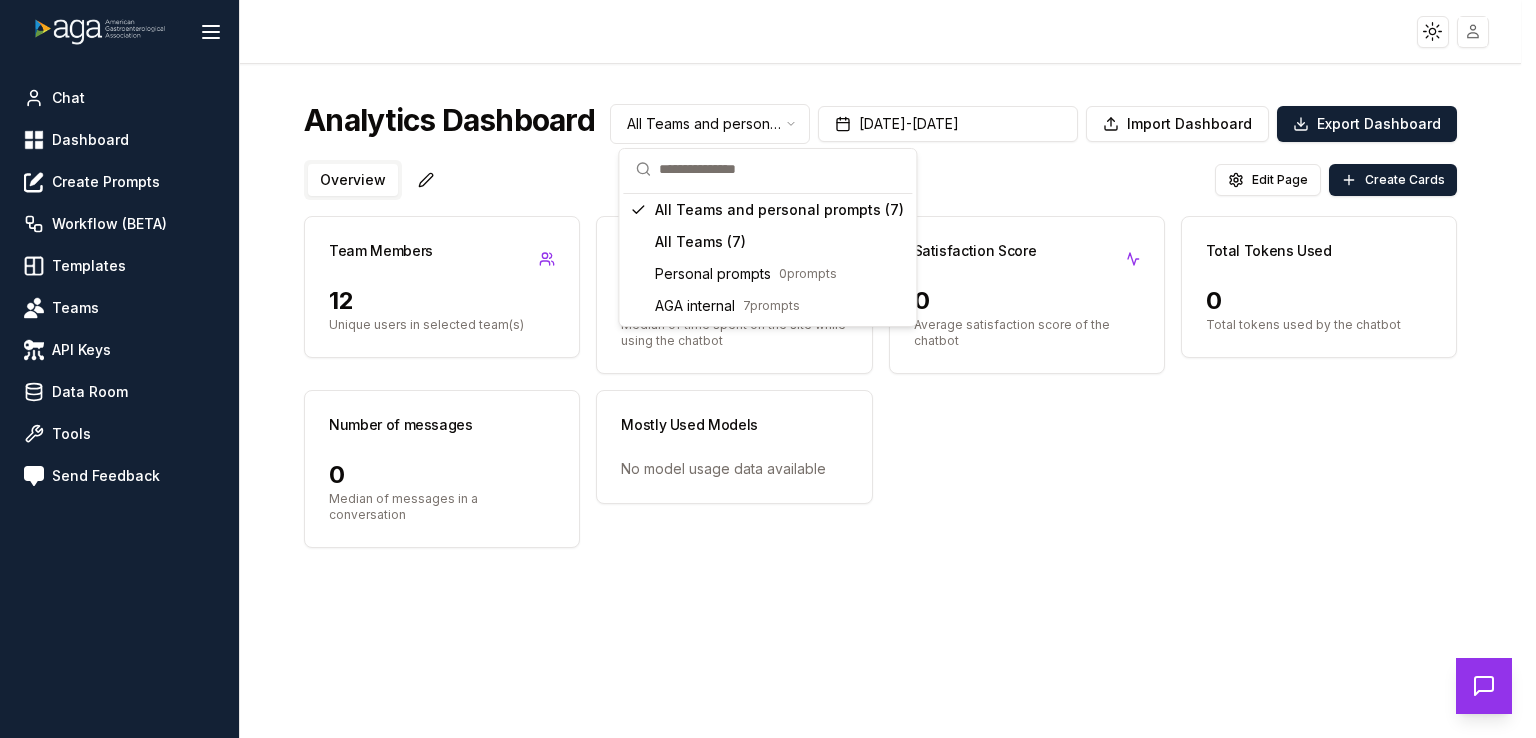 click on "Toggle theme Toggle user menu Chat Dashboard Create Prompts Workflow (BETA) Templates Teams API Keys Data Room Tools Send Feedback Analytics Dashboard All Teams and personal prompts ( 7 ) All Teams ( 7 ) Personal prompts 0  prompts AGA internal 7  prompts" at bounding box center (768, 409) 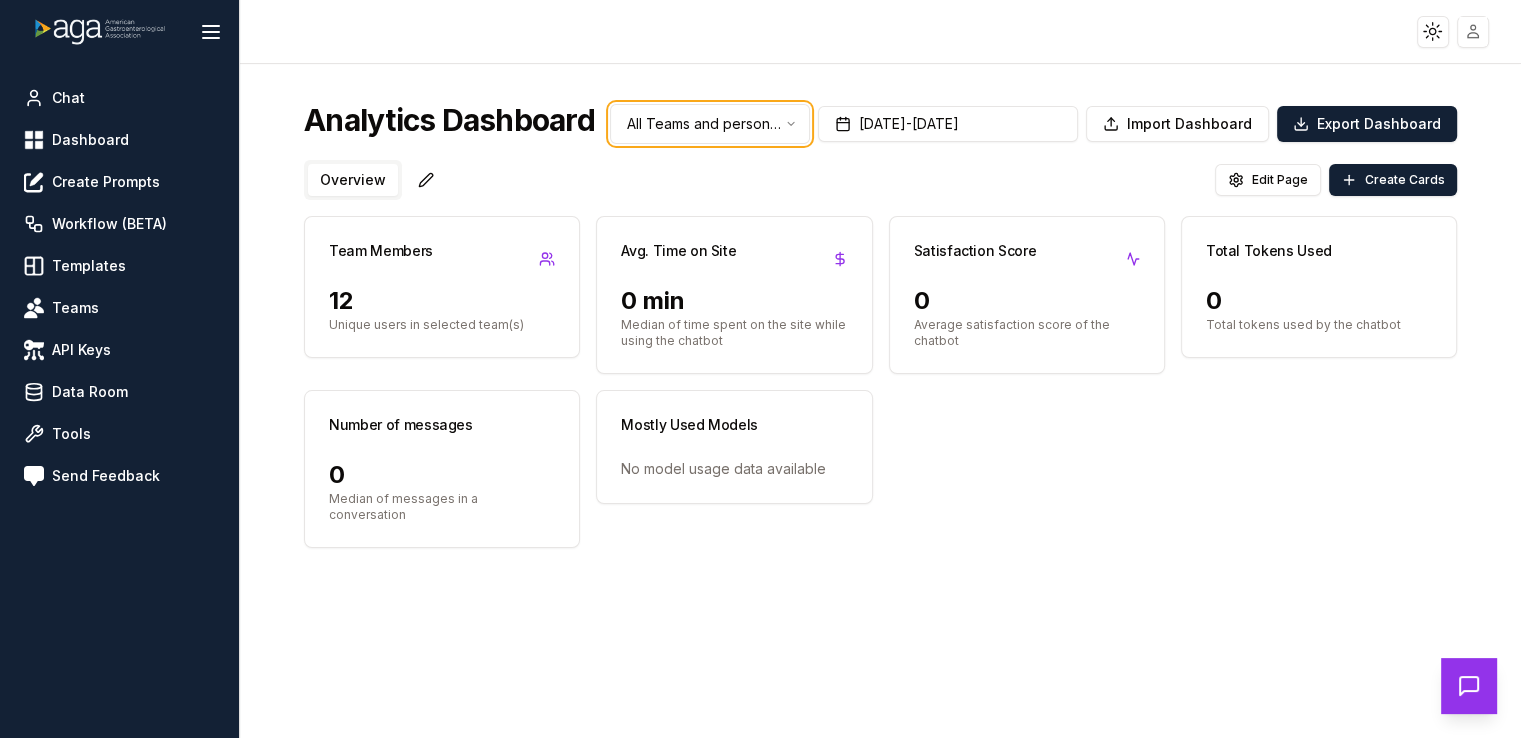 click on "Toggle theme Toggle user menu Chat Dashboard Create Prompts Workflow (BETA) Templates Teams API Keys Data Room Tools Send Feedback Analytics Dashboard All Teams and personal prompts Jul 01, 2025  -  Jul 31, 2025 Import Dashboard Export Dashboard Overview Edit Page Create Cards Team Members 12 Unique users in selected team(s) Avg. Time on Site 0 min Median of time spent on the site while using the chatbot Satisfaction Score 0 Average satisfaction score of the chatbot Total Tokens Used 0 Total tokens used by the chatbot Number of messages 0 Median of messages in a conversation Mostly Used Models No model usage data available" at bounding box center [760, 409] 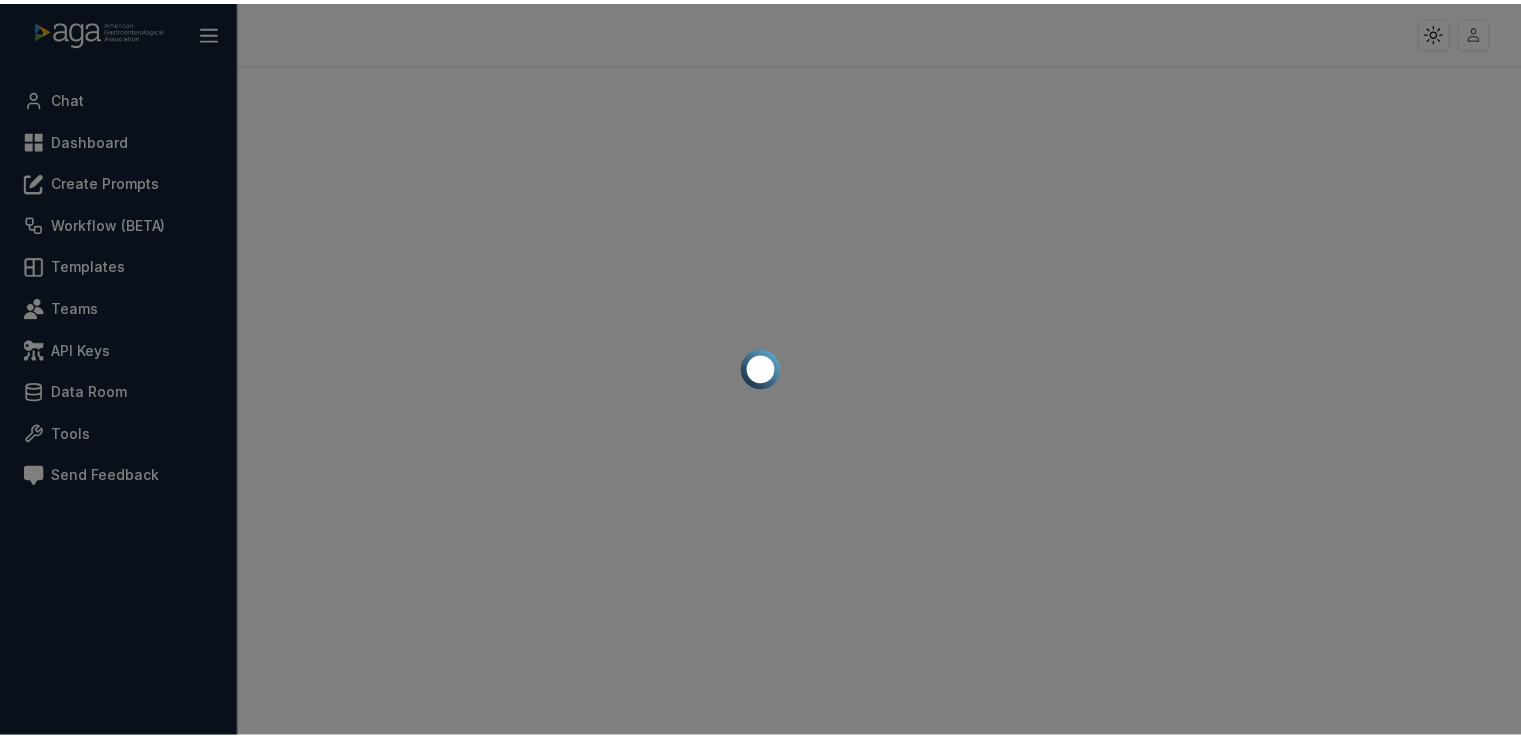 scroll, scrollTop: 0, scrollLeft: 0, axis: both 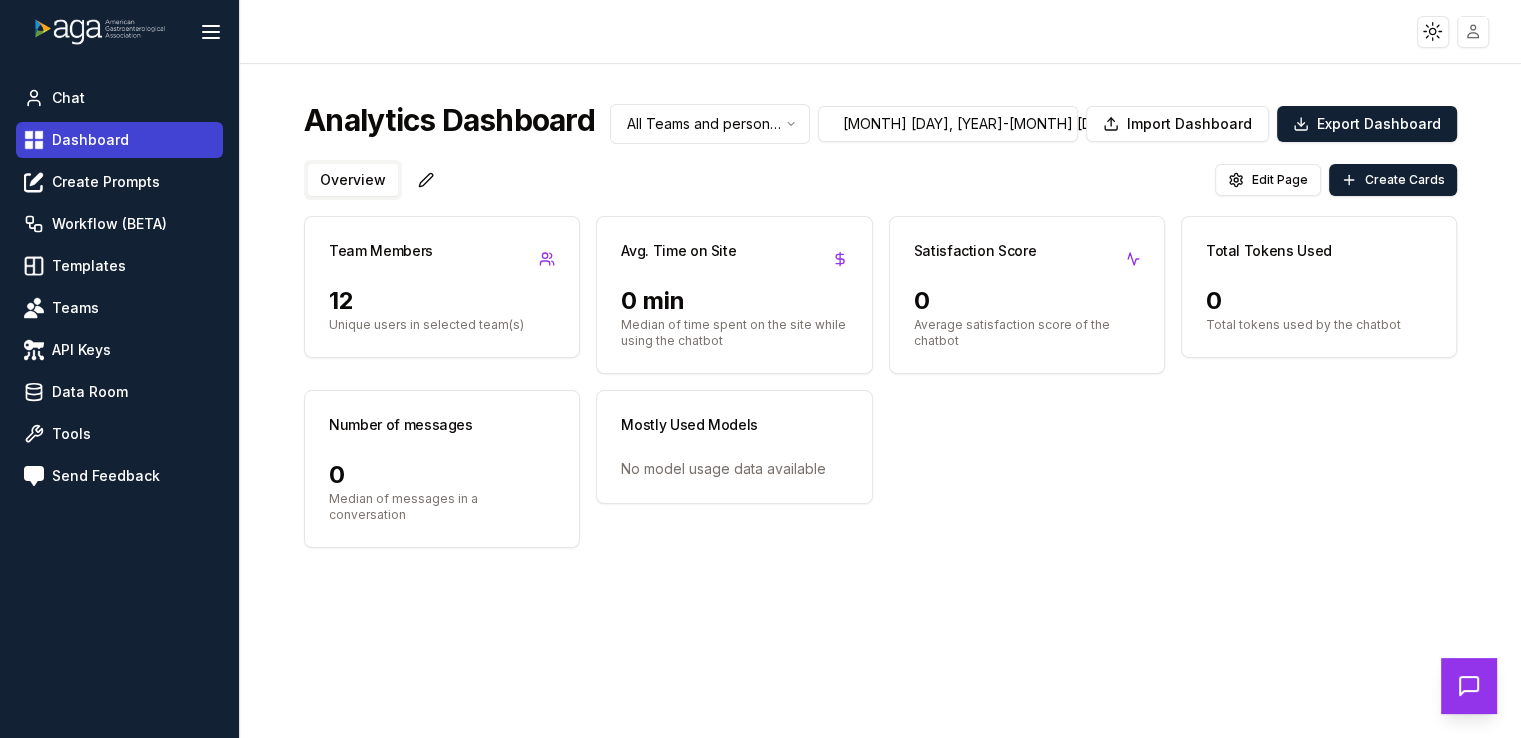 click on "Dashboard" at bounding box center [90, 140] 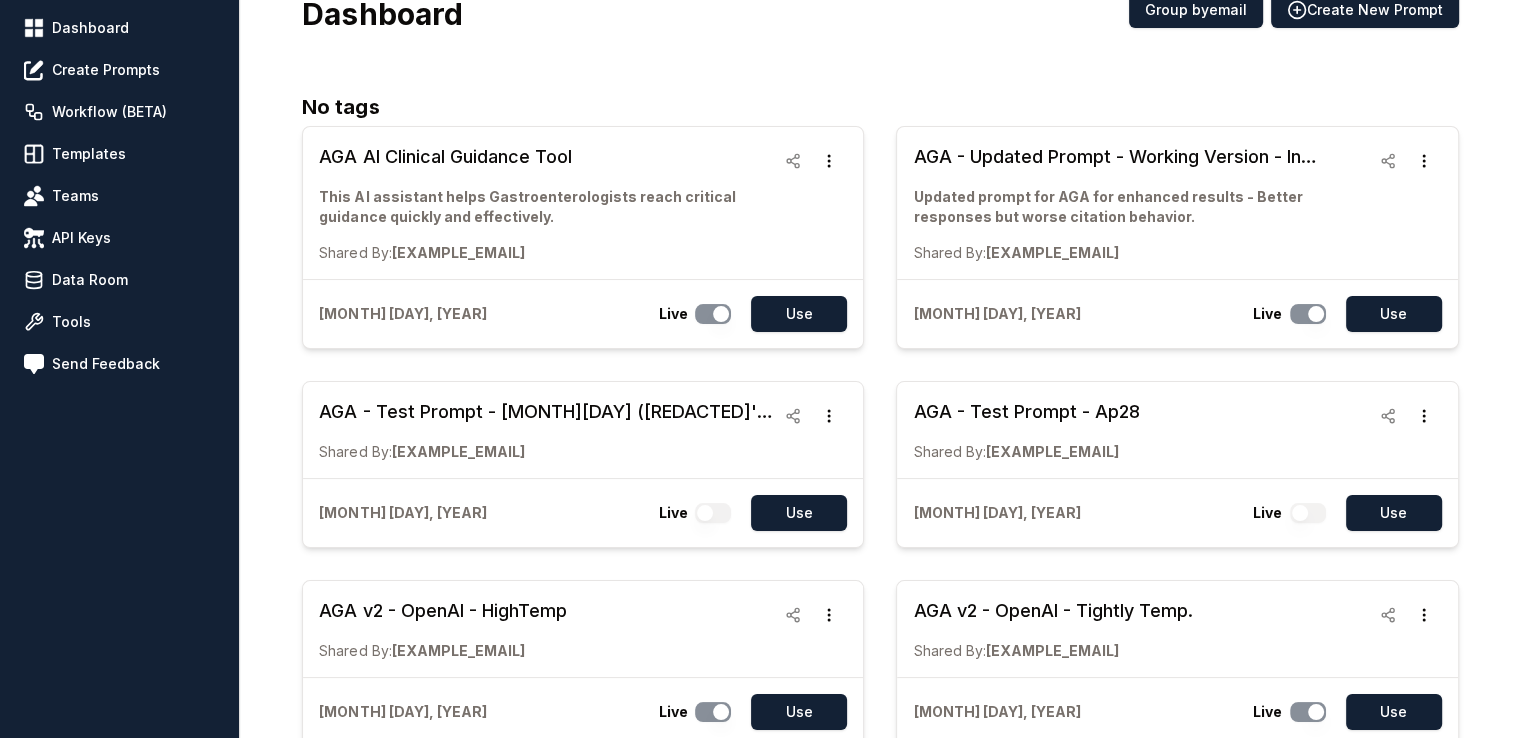 scroll, scrollTop: 113, scrollLeft: 0, axis: vertical 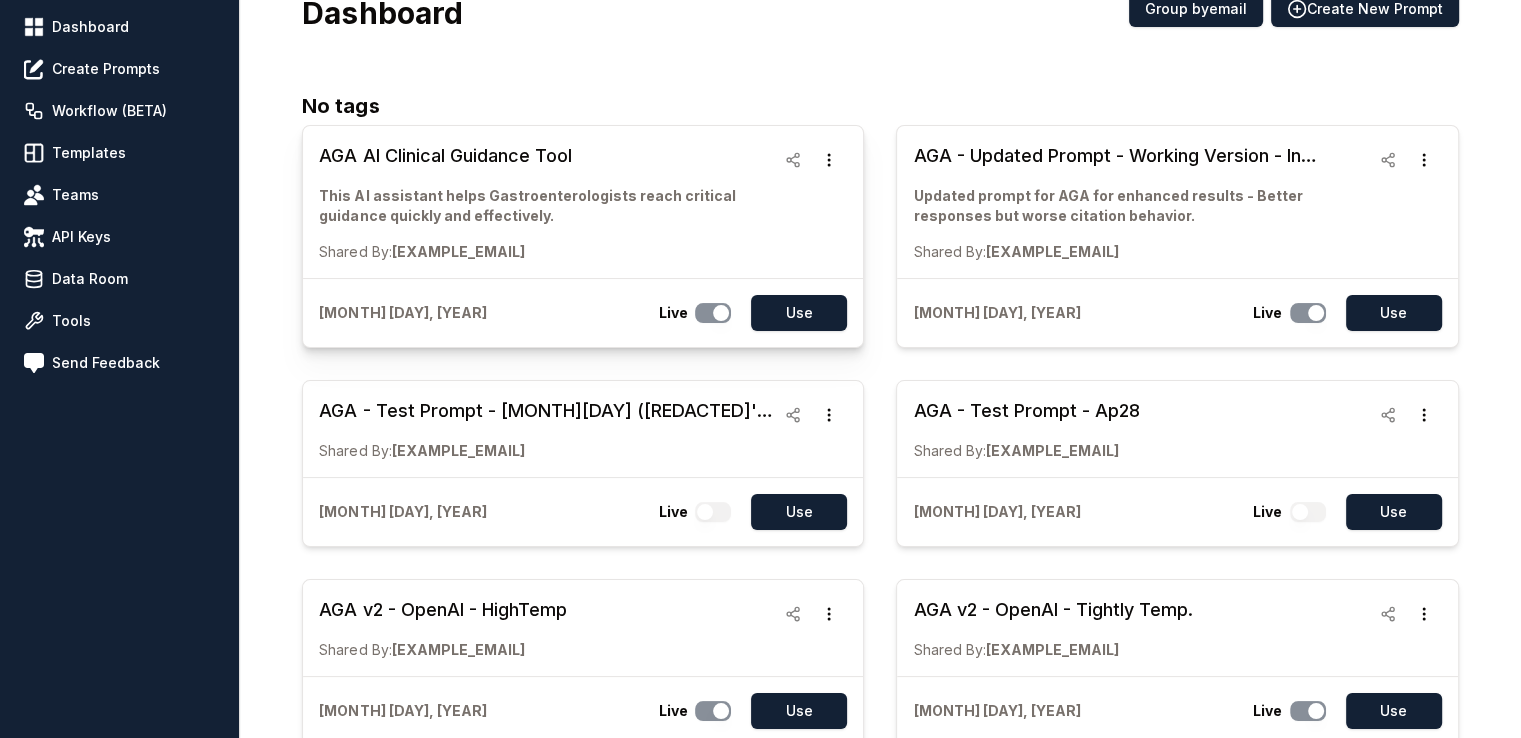 click on "This AI assistant helps Gastroenterologists reach critical guidance quickly and effectively." at bounding box center (547, 206) 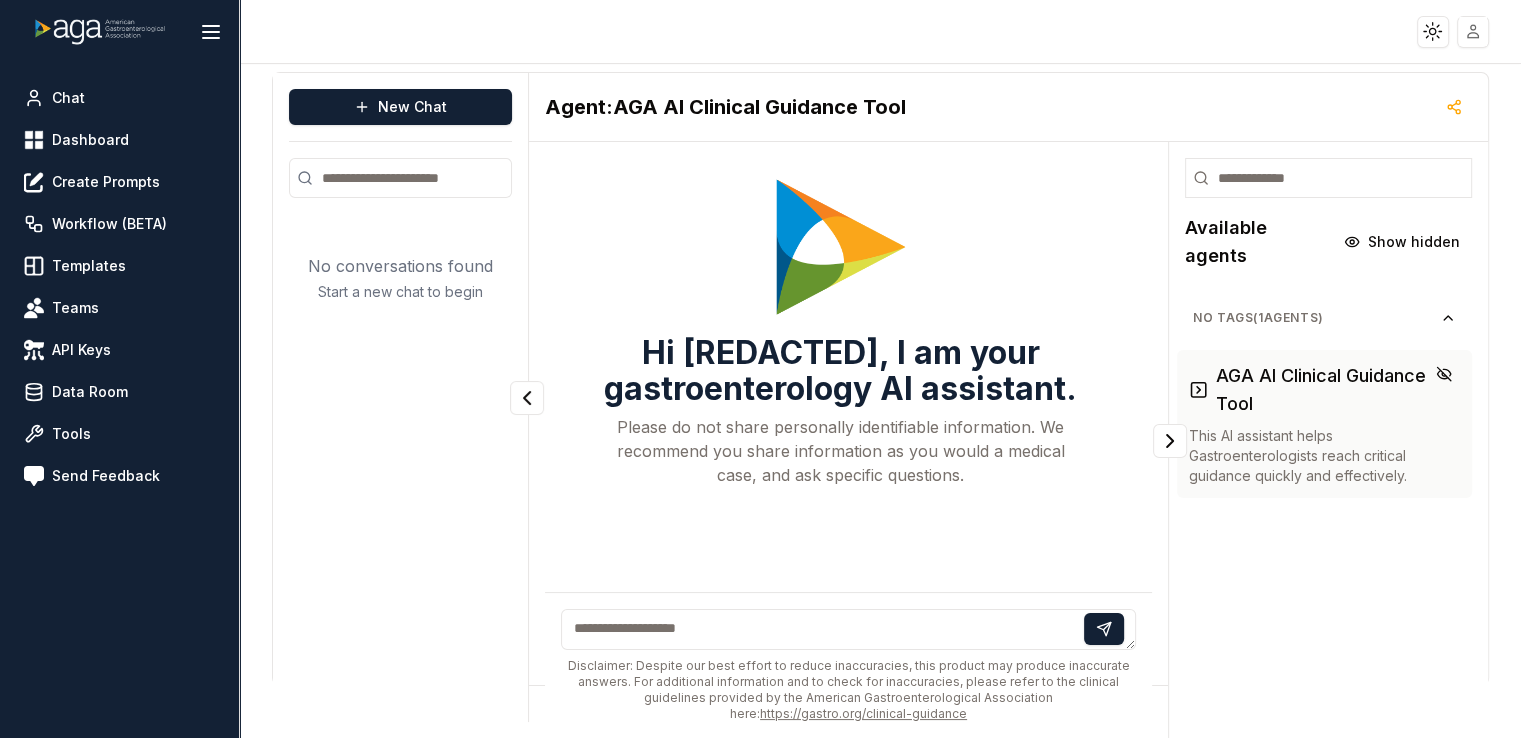 click on "AGA AI Clinical Guidance Tool" at bounding box center [1338, 390] 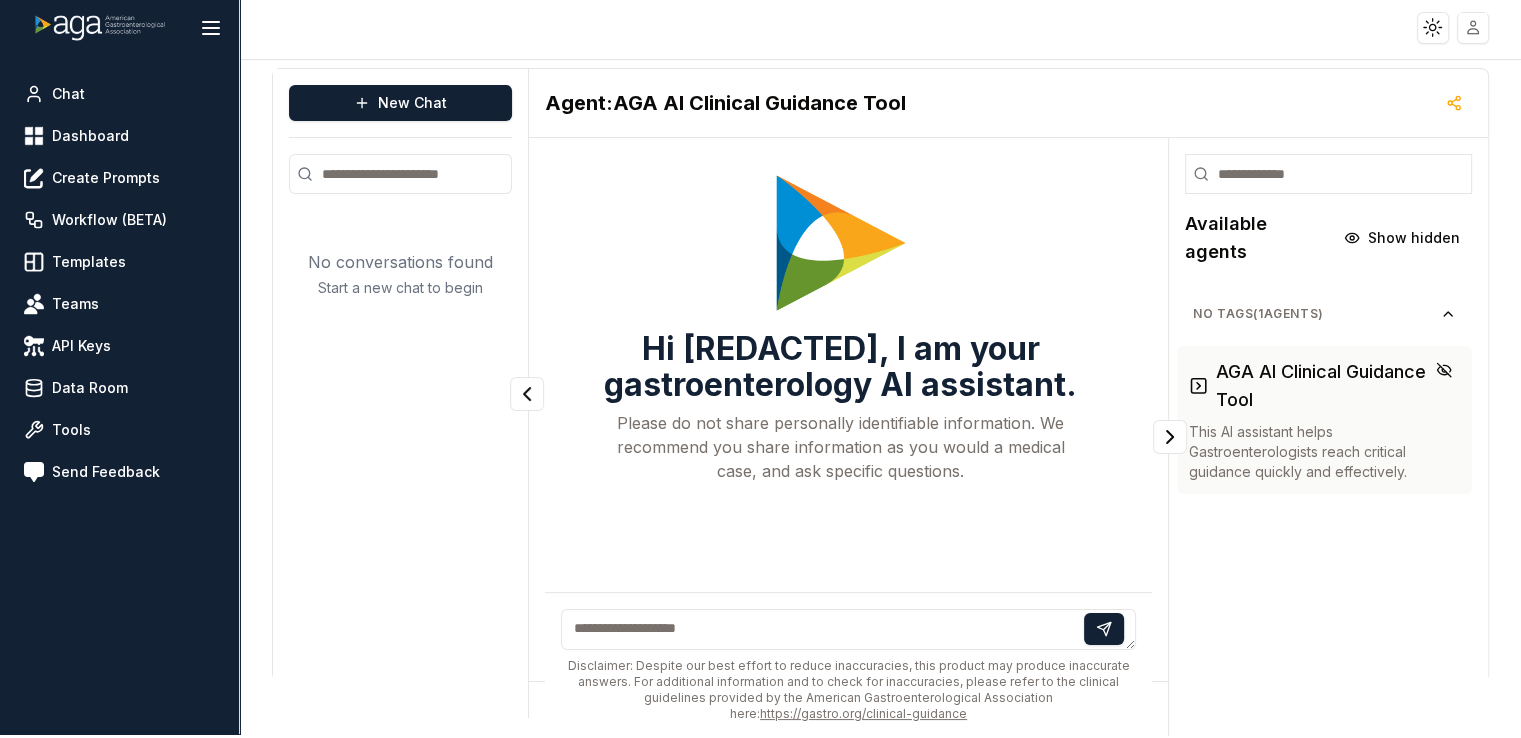 scroll, scrollTop: 0, scrollLeft: 0, axis: both 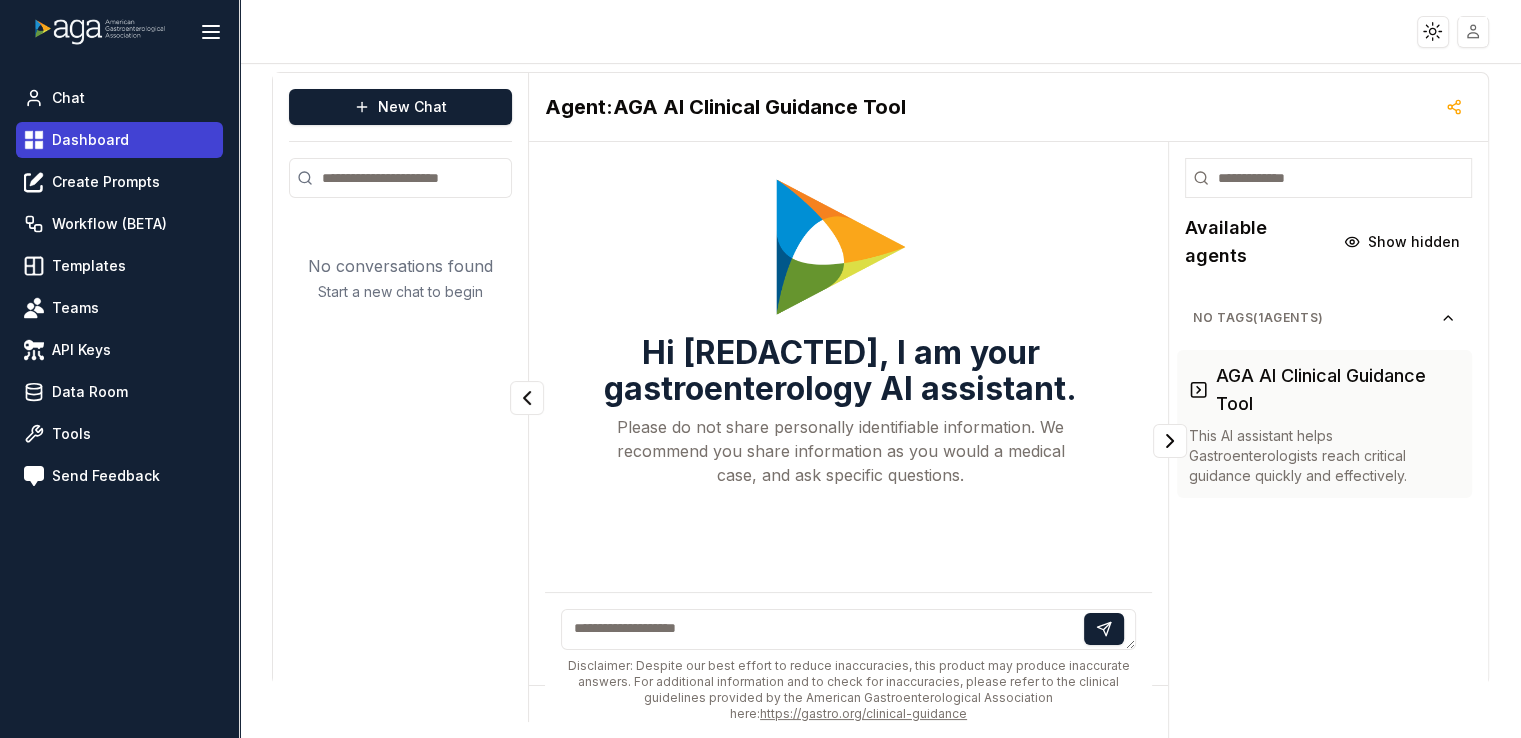 click on "Dashboard" at bounding box center (119, 140) 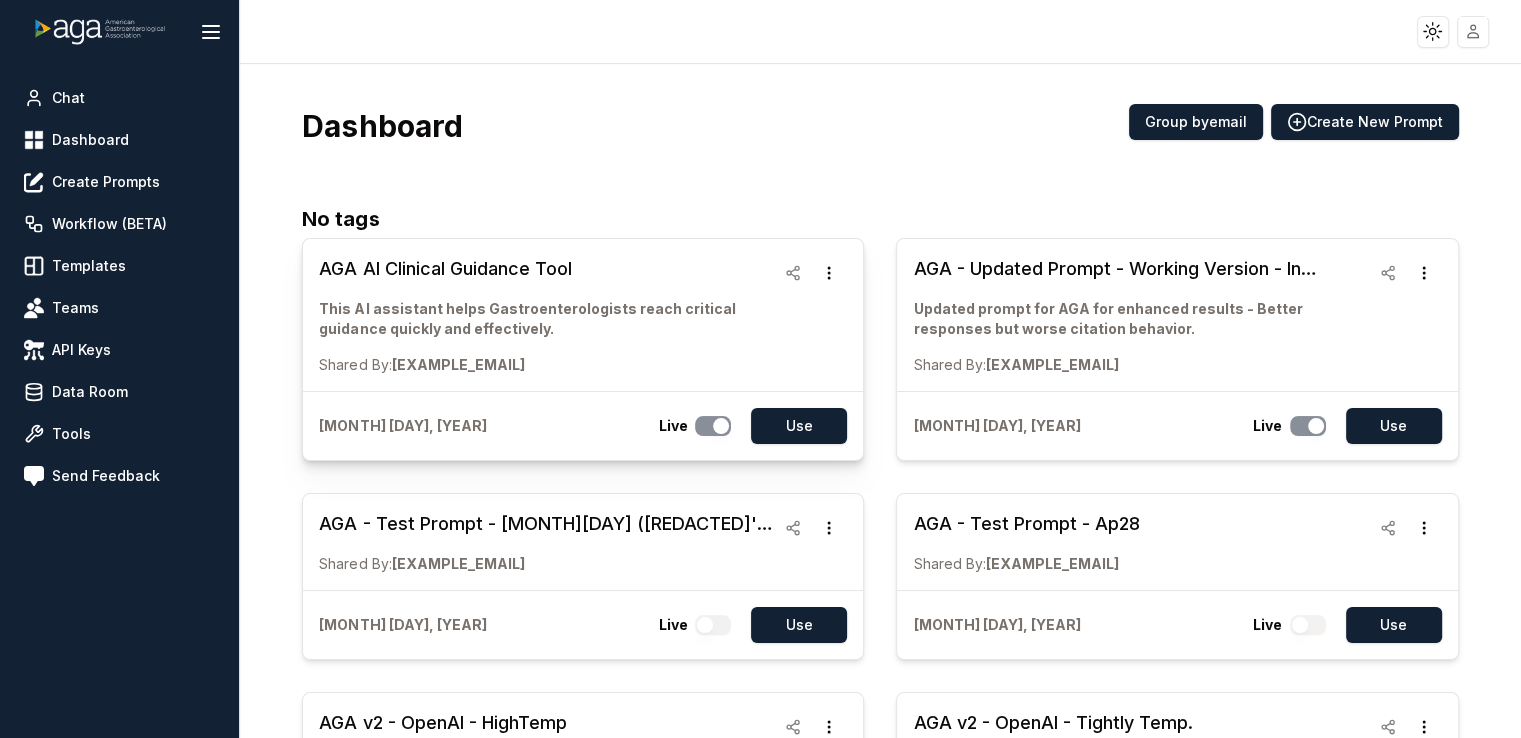 click on "This AI assistant helps Gastroenterologists reach critical guidance quickly and effectively." at bounding box center (547, 319) 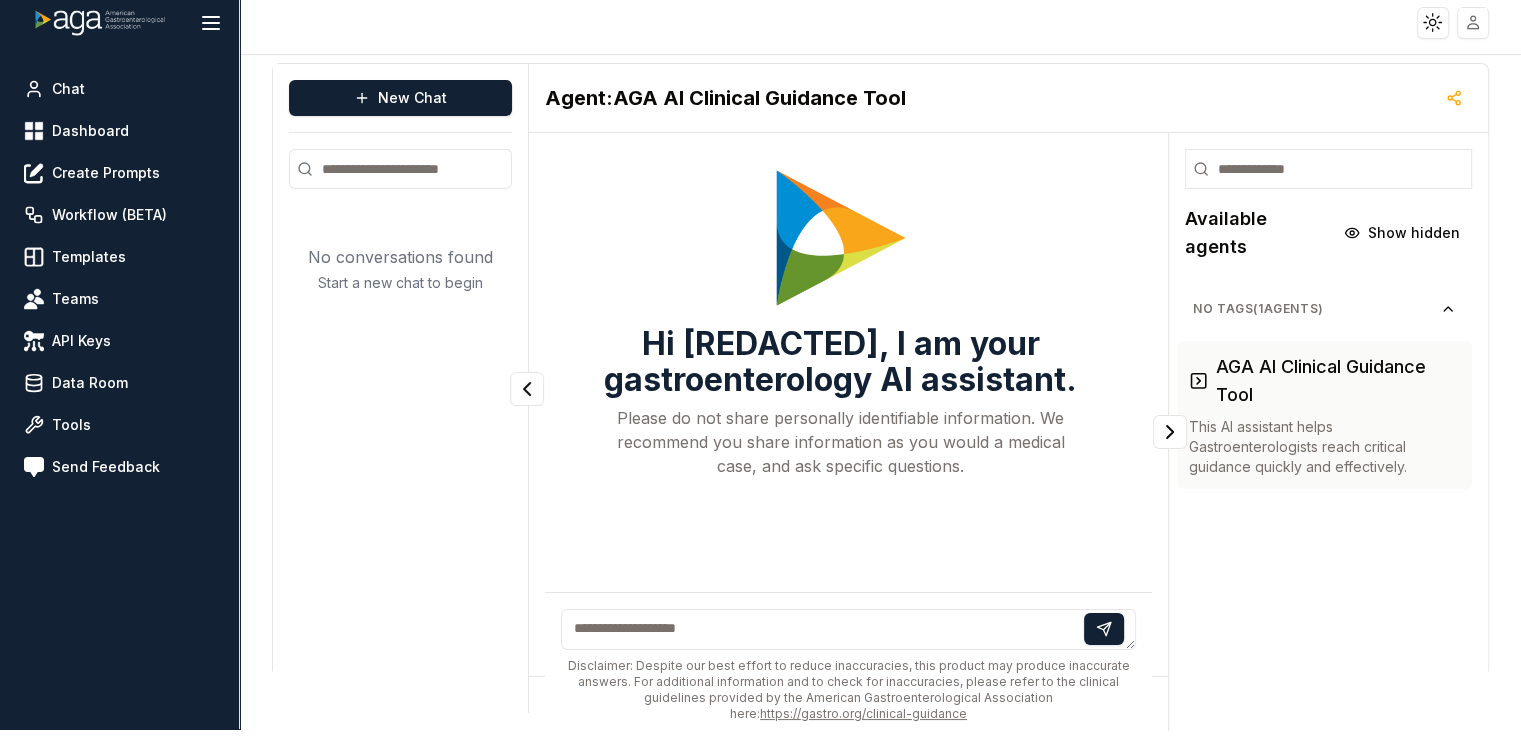 scroll, scrollTop: 0, scrollLeft: 0, axis: both 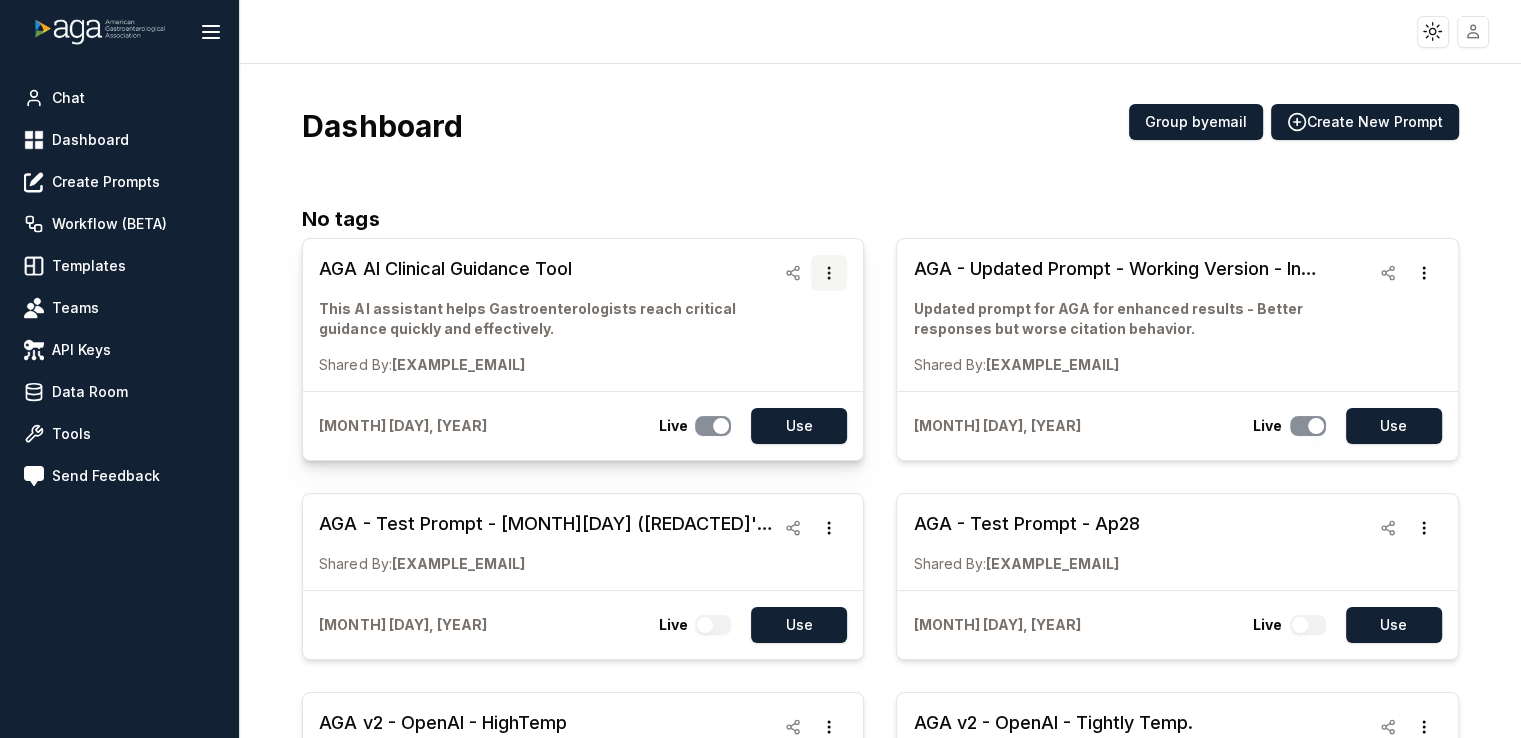 click 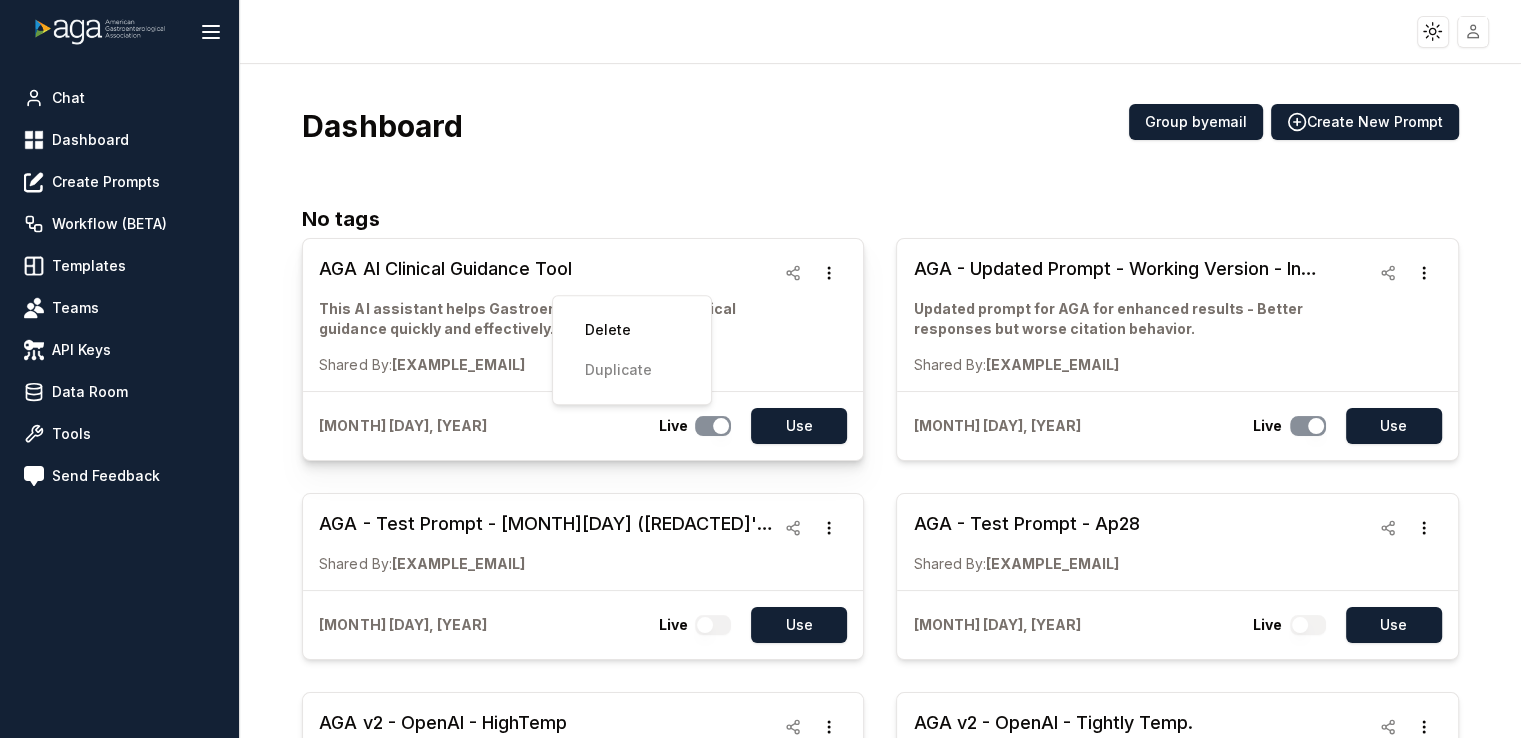 click at bounding box center [811, 273] 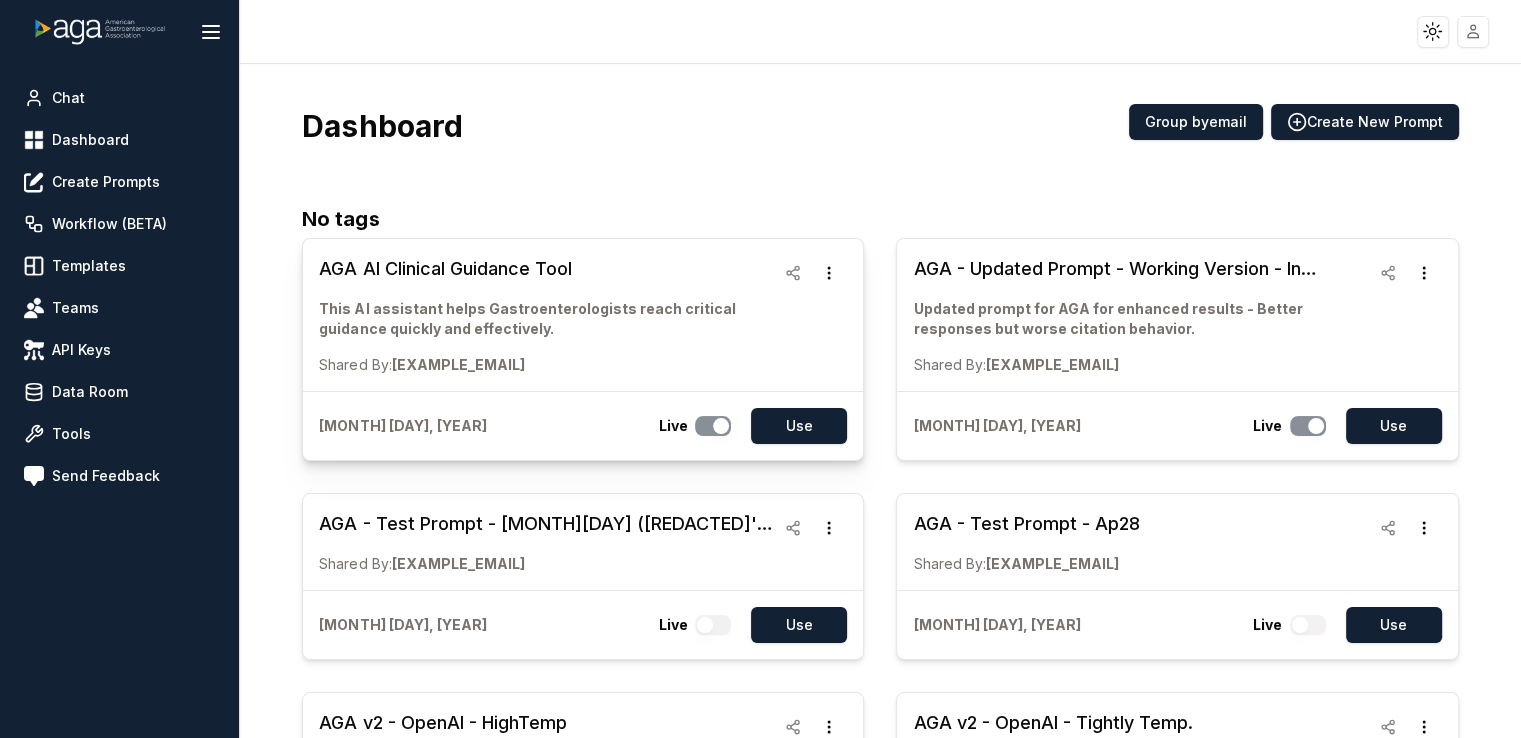 click on "This AI assistant helps Gastroenterologists reach critical guidance quickly and effectively." at bounding box center (547, 319) 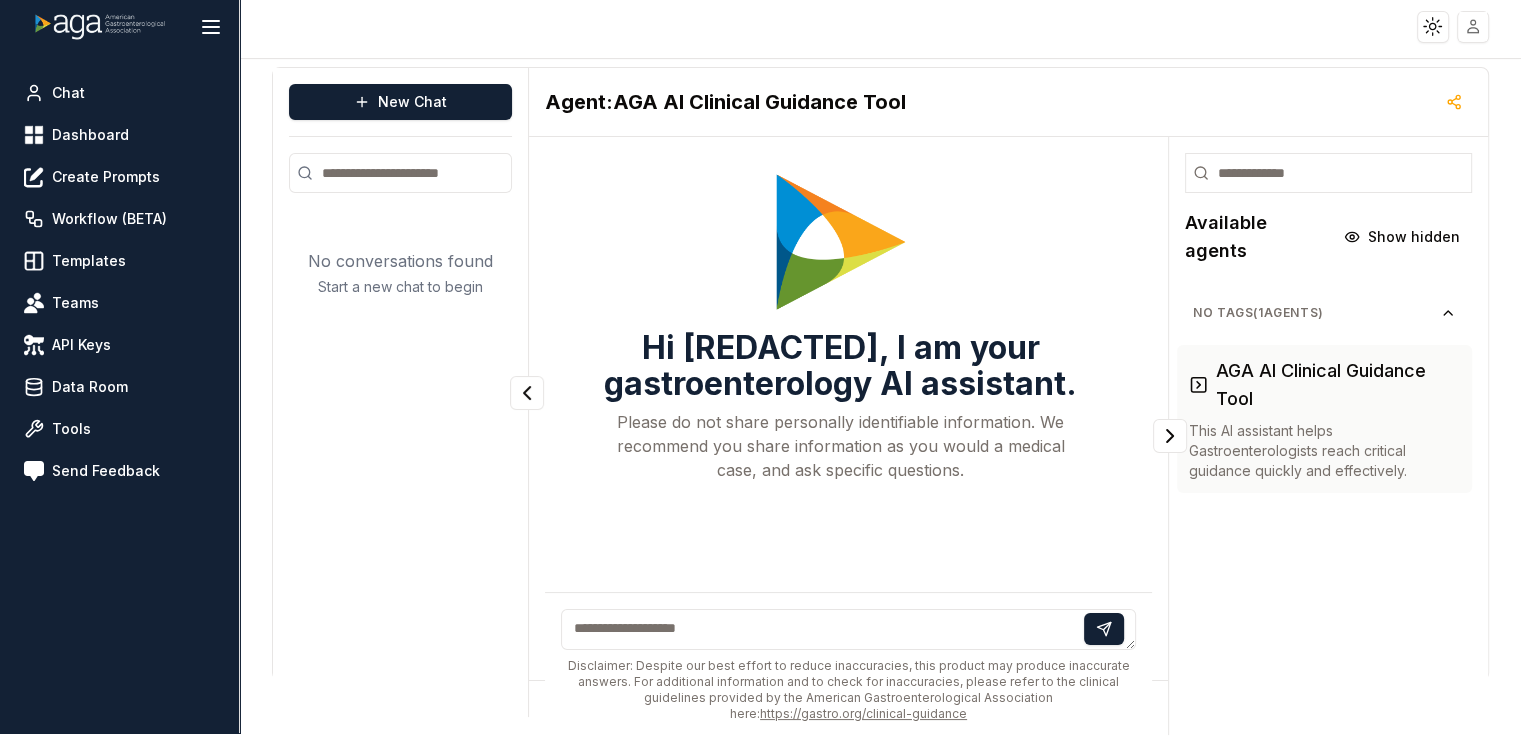 scroll, scrollTop: 0, scrollLeft: 0, axis: both 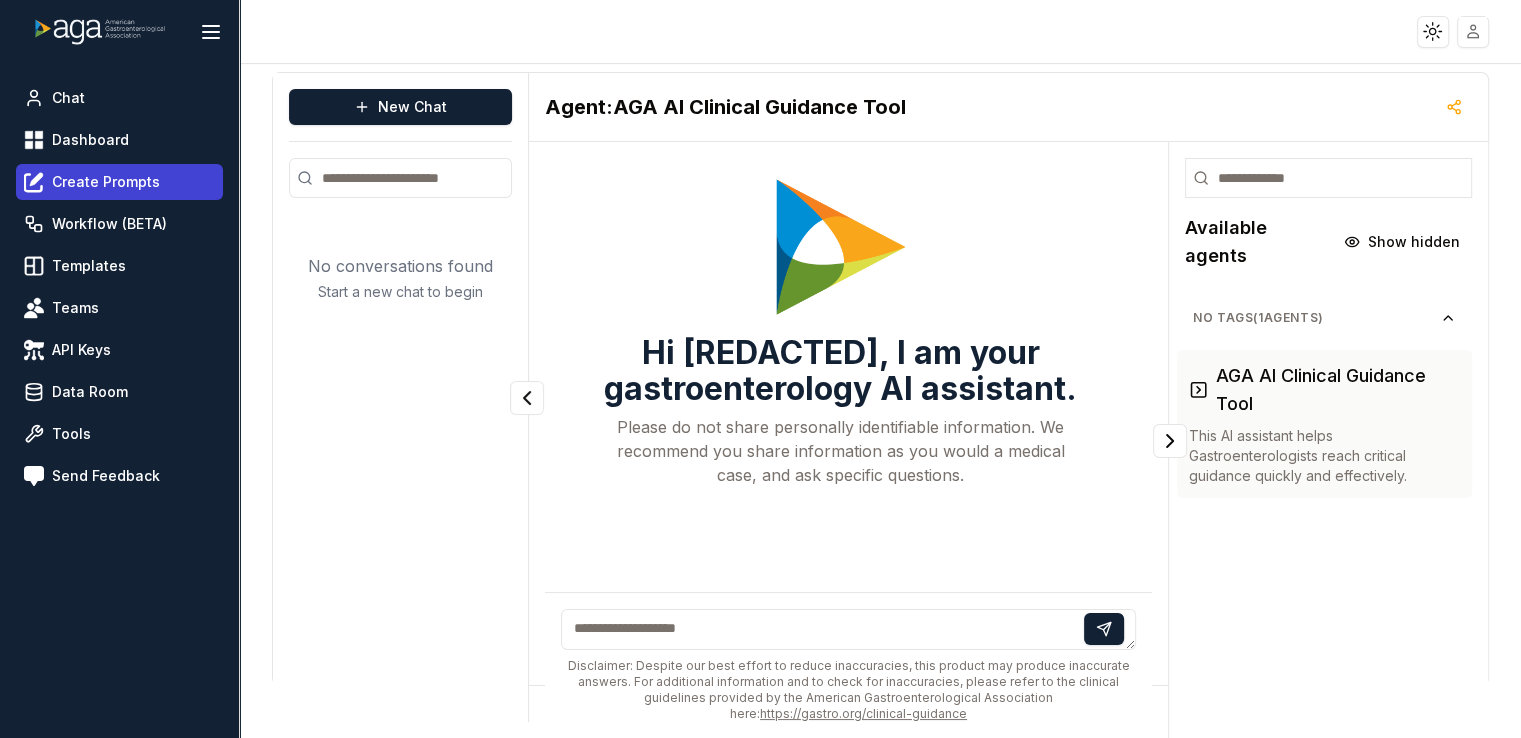 click on "Create Prompts" at bounding box center [106, 182] 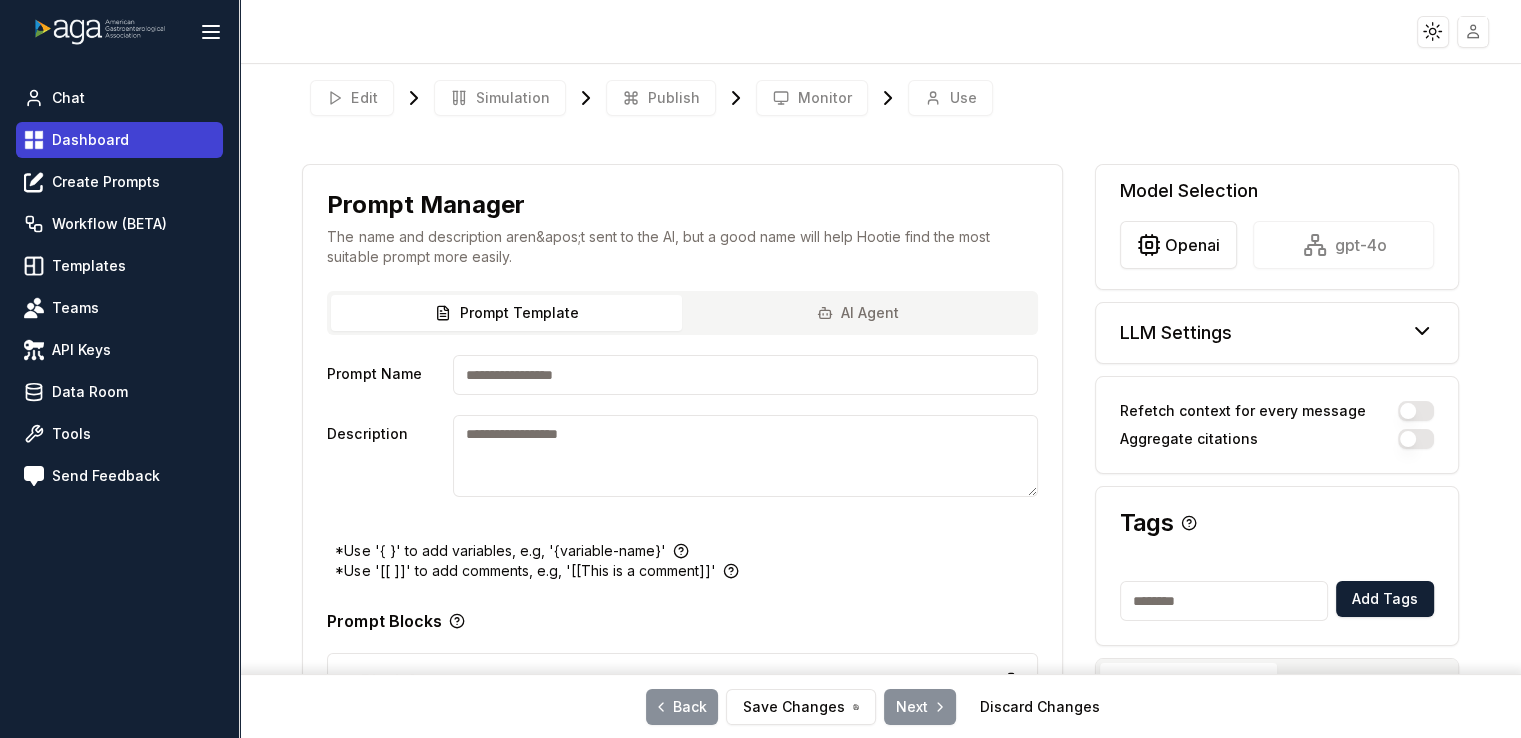 click on "Dashboard" at bounding box center [119, 140] 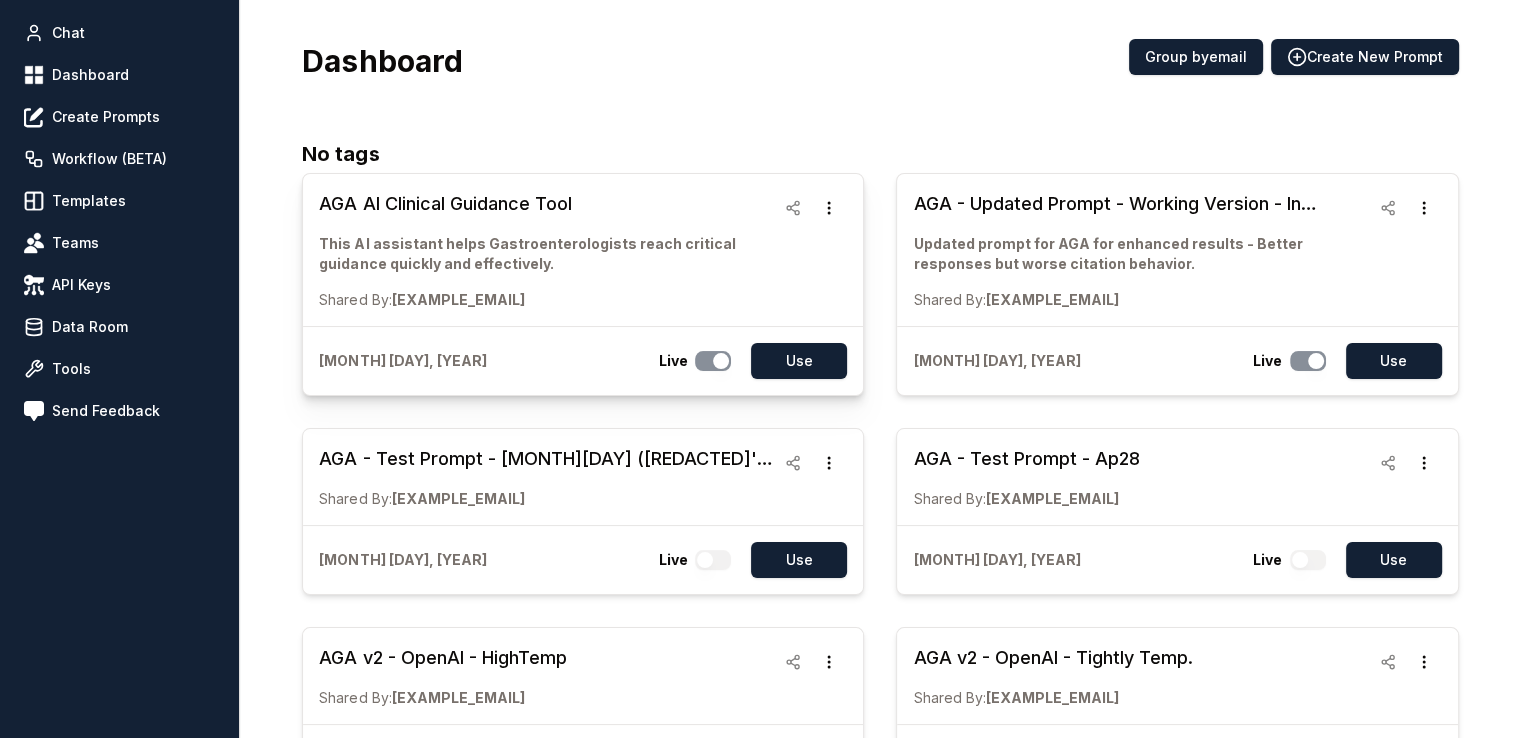 scroll, scrollTop: 0, scrollLeft: 0, axis: both 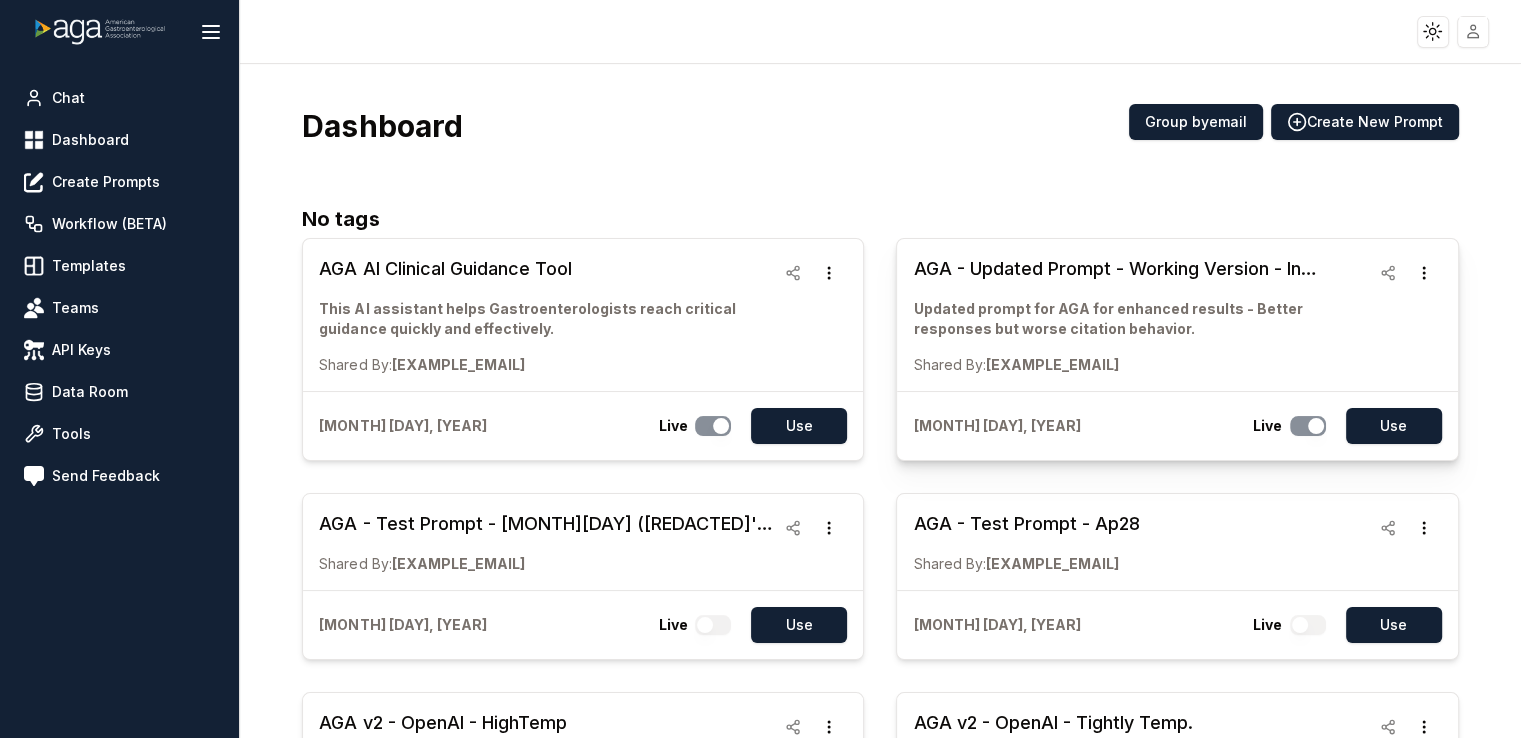 click on "AGA - Updated Prompt - Working Version - In Progress" at bounding box center [1141, 269] 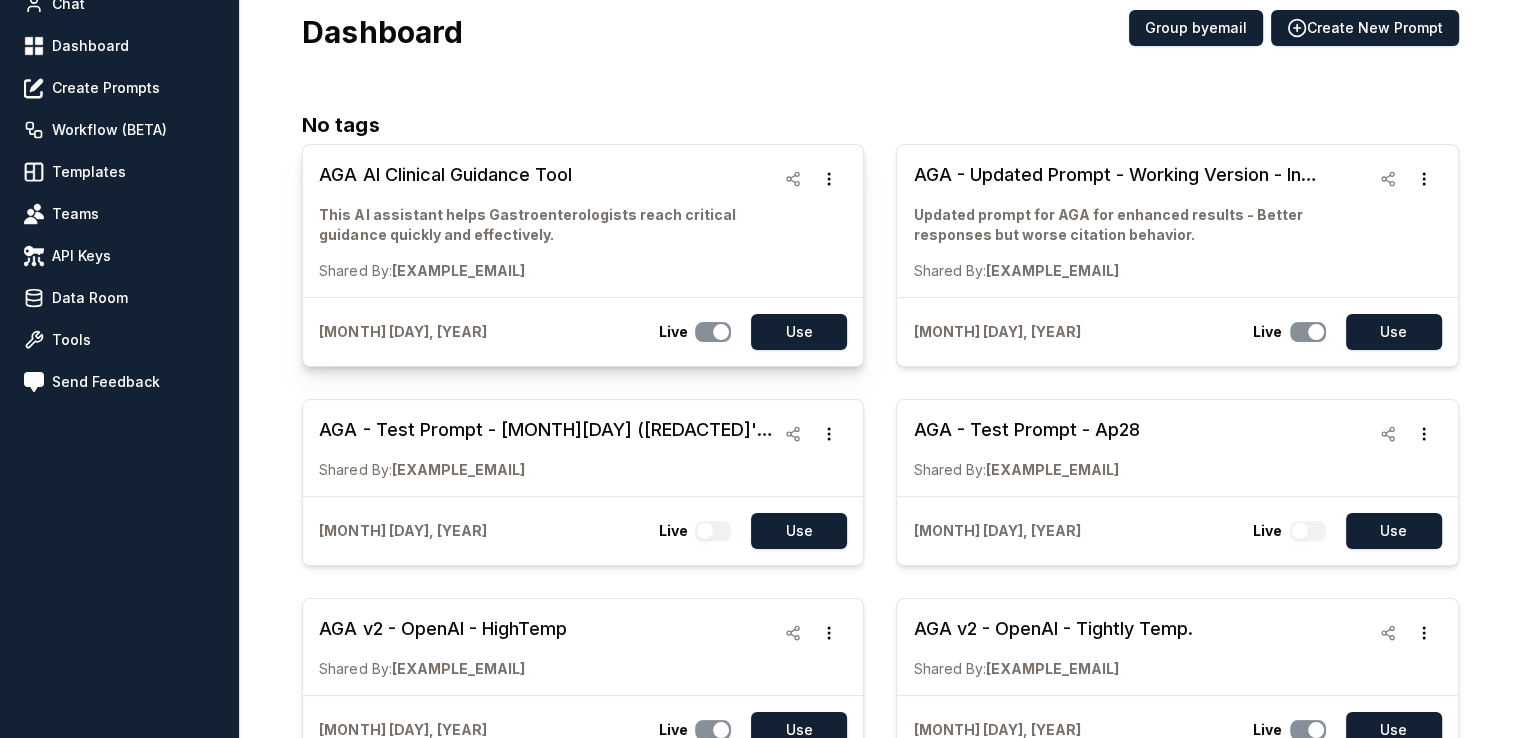 scroll, scrollTop: 156, scrollLeft: 0, axis: vertical 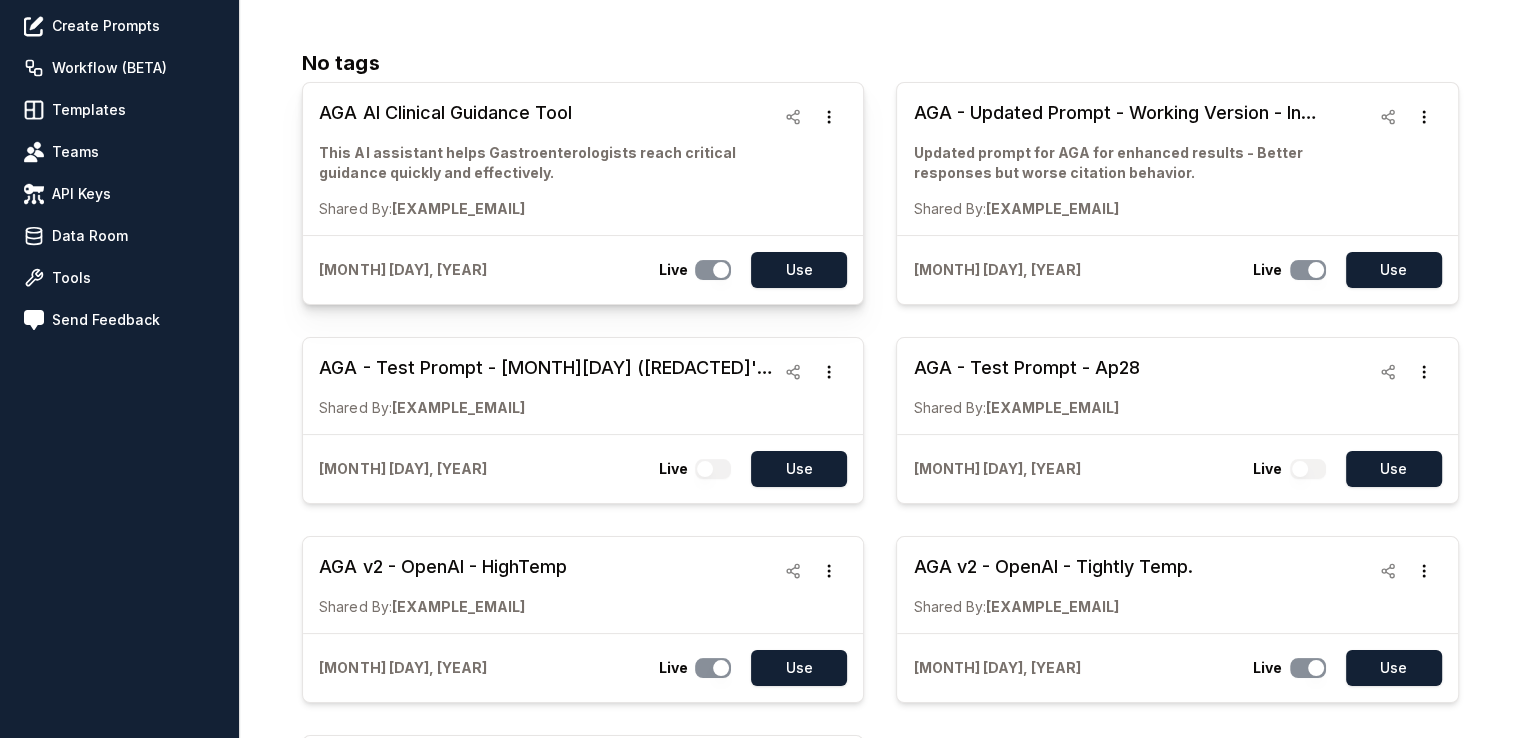 click on "This AI assistant helps Gastroenterologists reach critical guidance quickly and effectively." at bounding box center (547, 163) 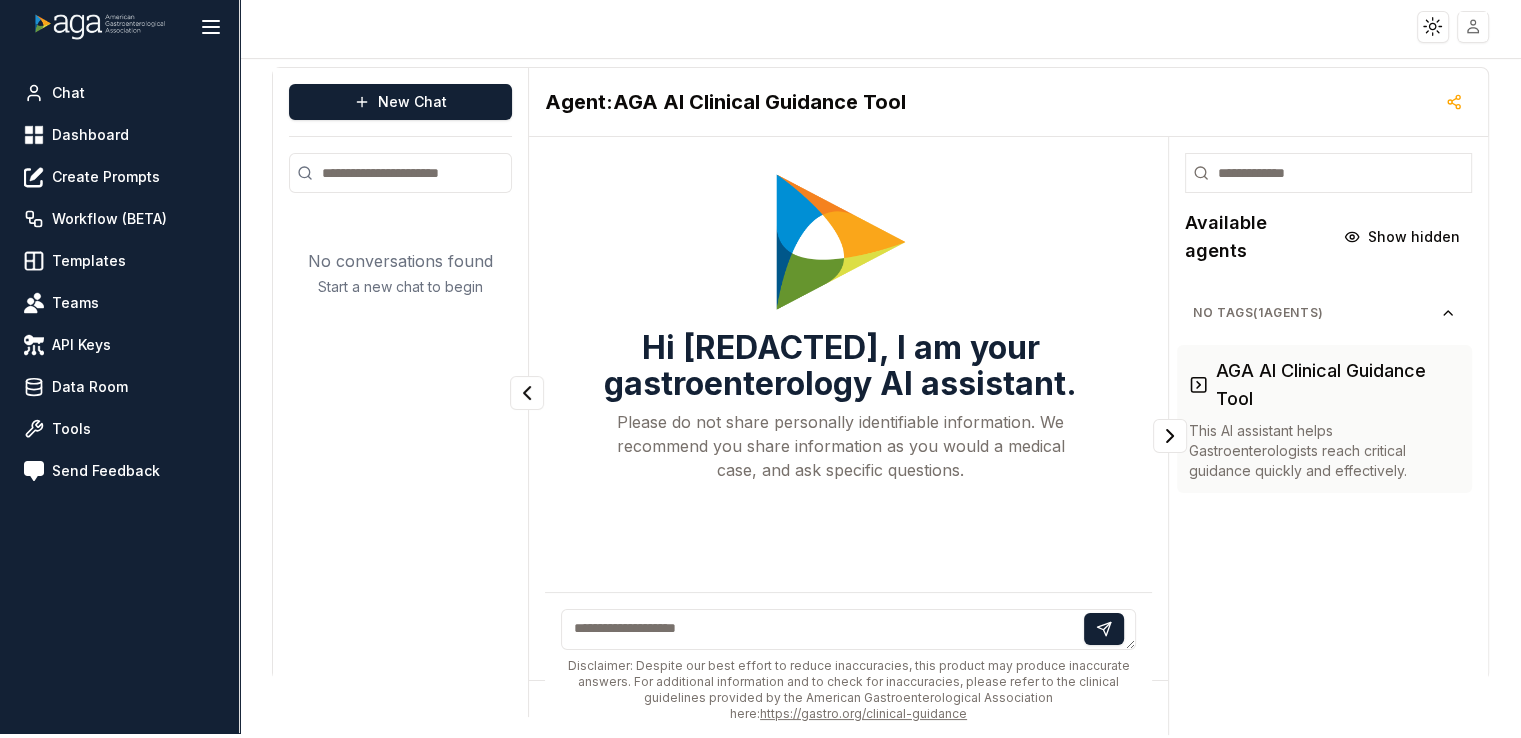 scroll, scrollTop: 0, scrollLeft: 0, axis: both 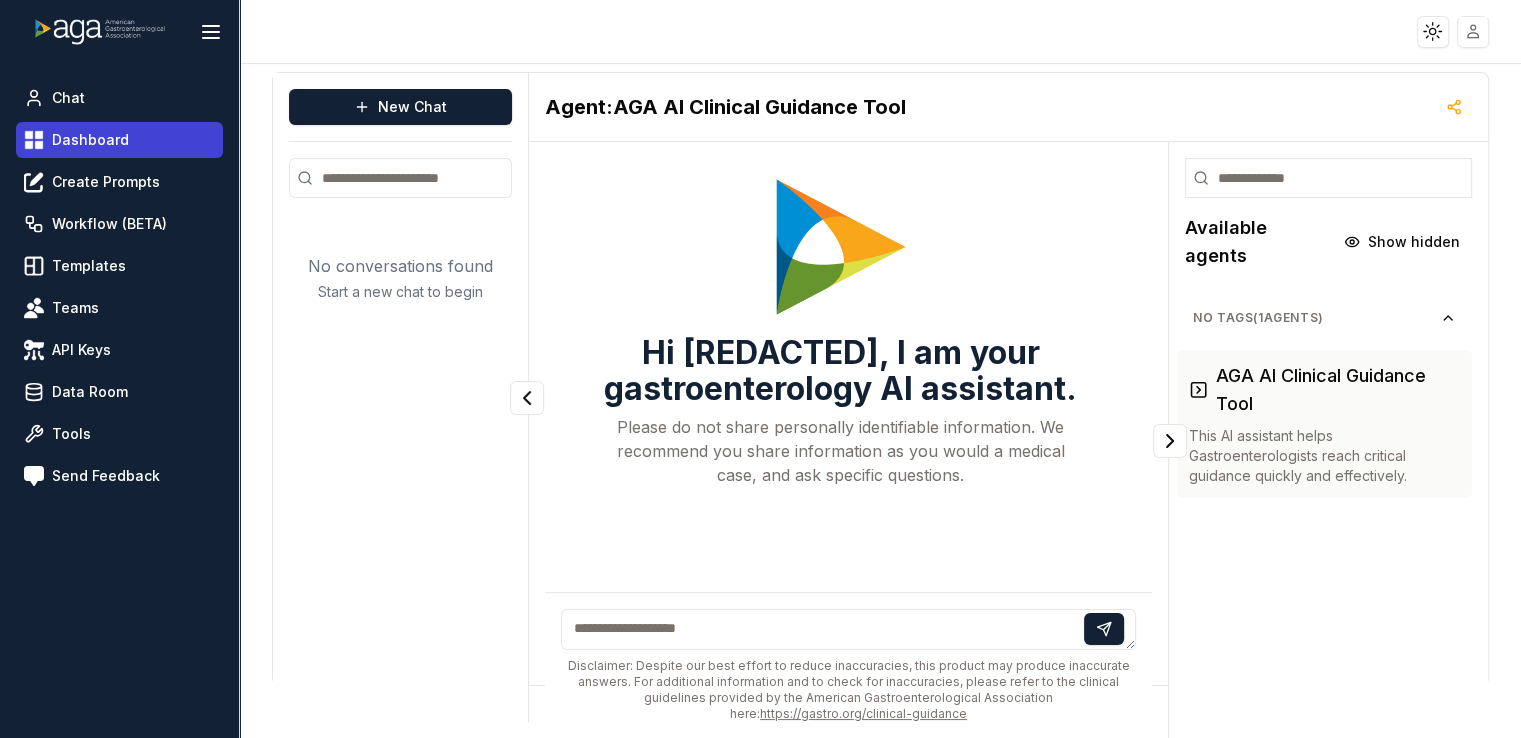 click on "Dashboard" at bounding box center [119, 140] 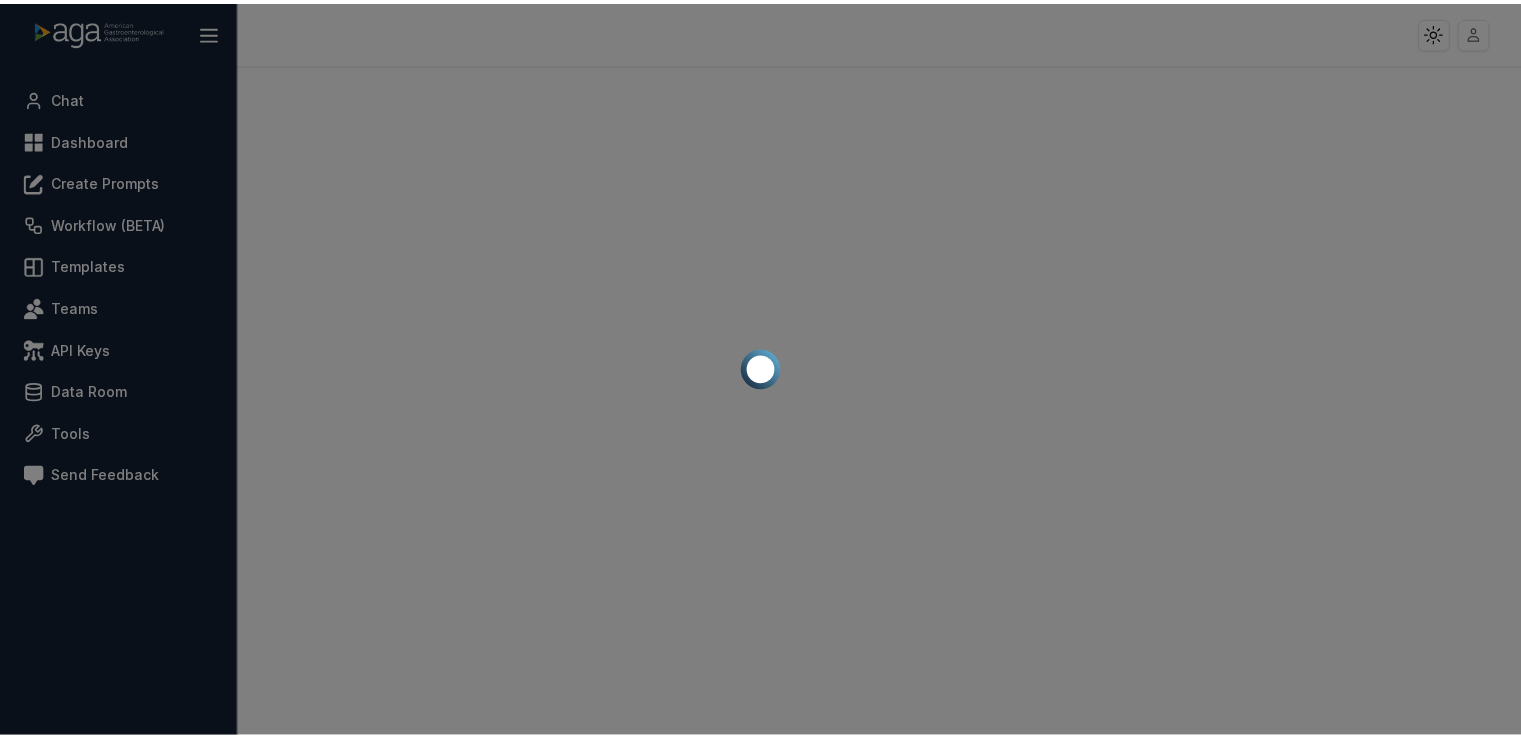 scroll, scrollTop: 0, scrollLeft: 0, axis: both 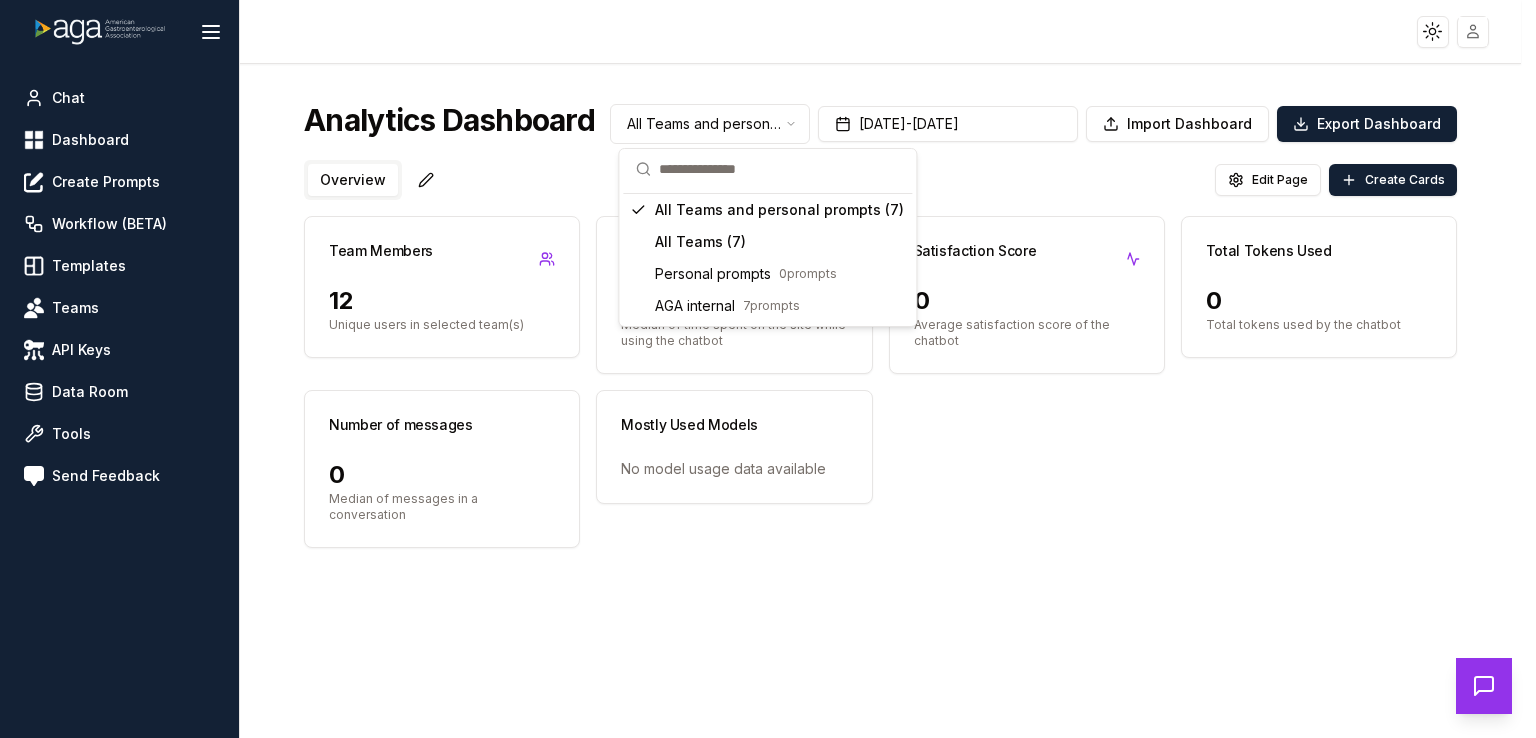 click on "Toggle theme Toggle user menu Chat Dashboard Create Prompts Workflow (BETA) Templates Teams API Keys Data Room Tools Send Feedback Analytics Dashboard All Teams and personal prompts ( 7 ) All Teams ( 7 ) Personal prompts 0  prompts AGA internal 7  prompts" at bounding box center (768, 409) 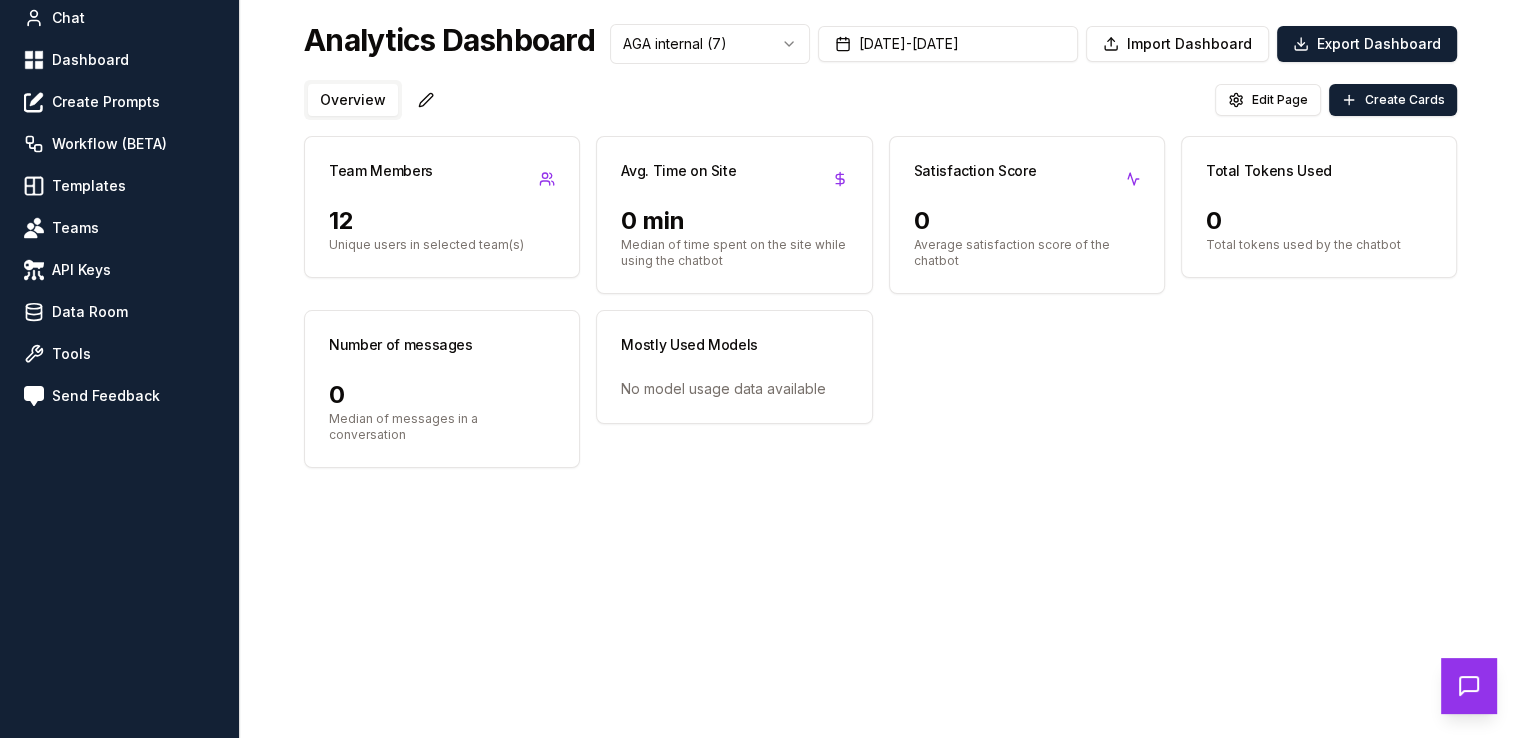 scroll, scrollTop: 0, scrollLeft: 0, axis: both 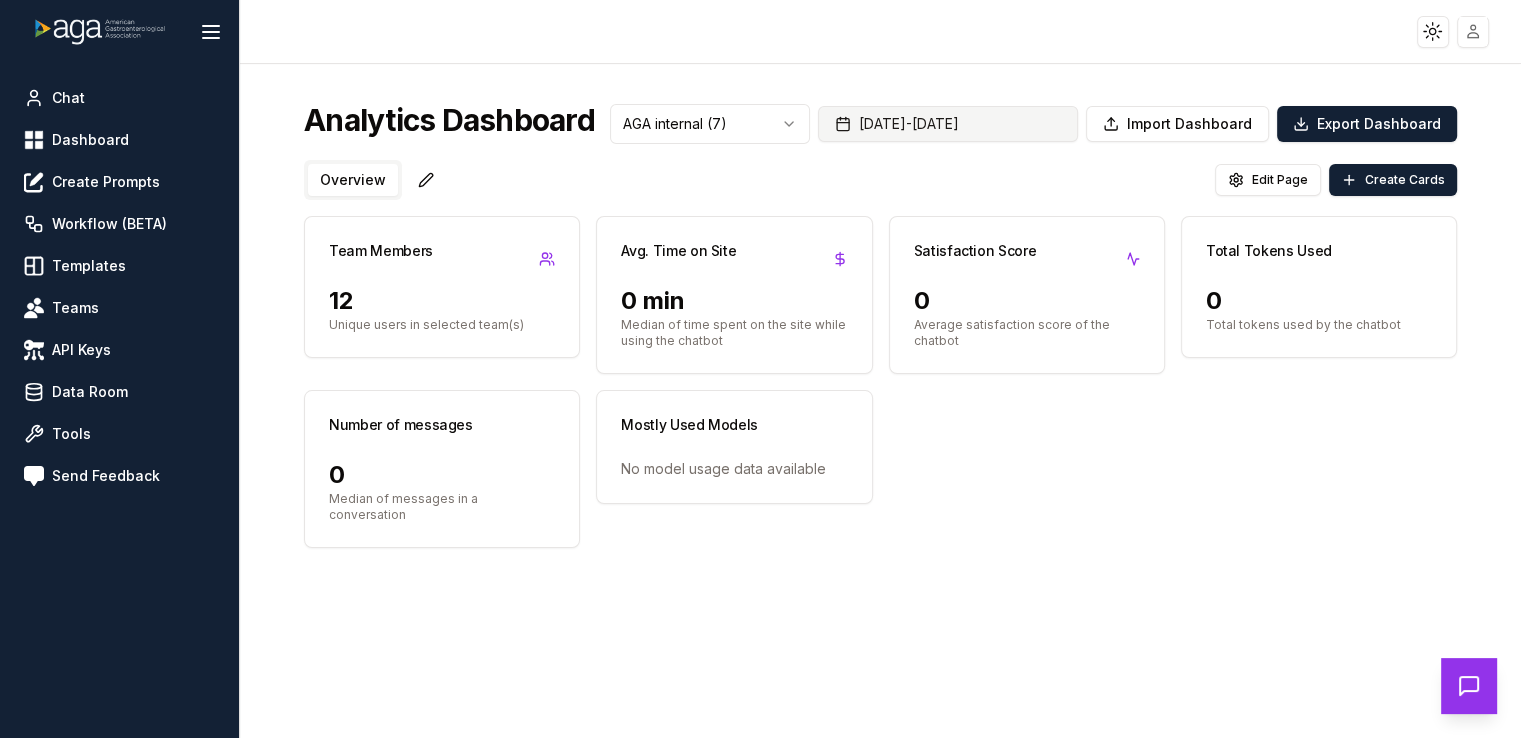 click on "[DATE]  -  [DATE]" at bounding box center [948, 124] 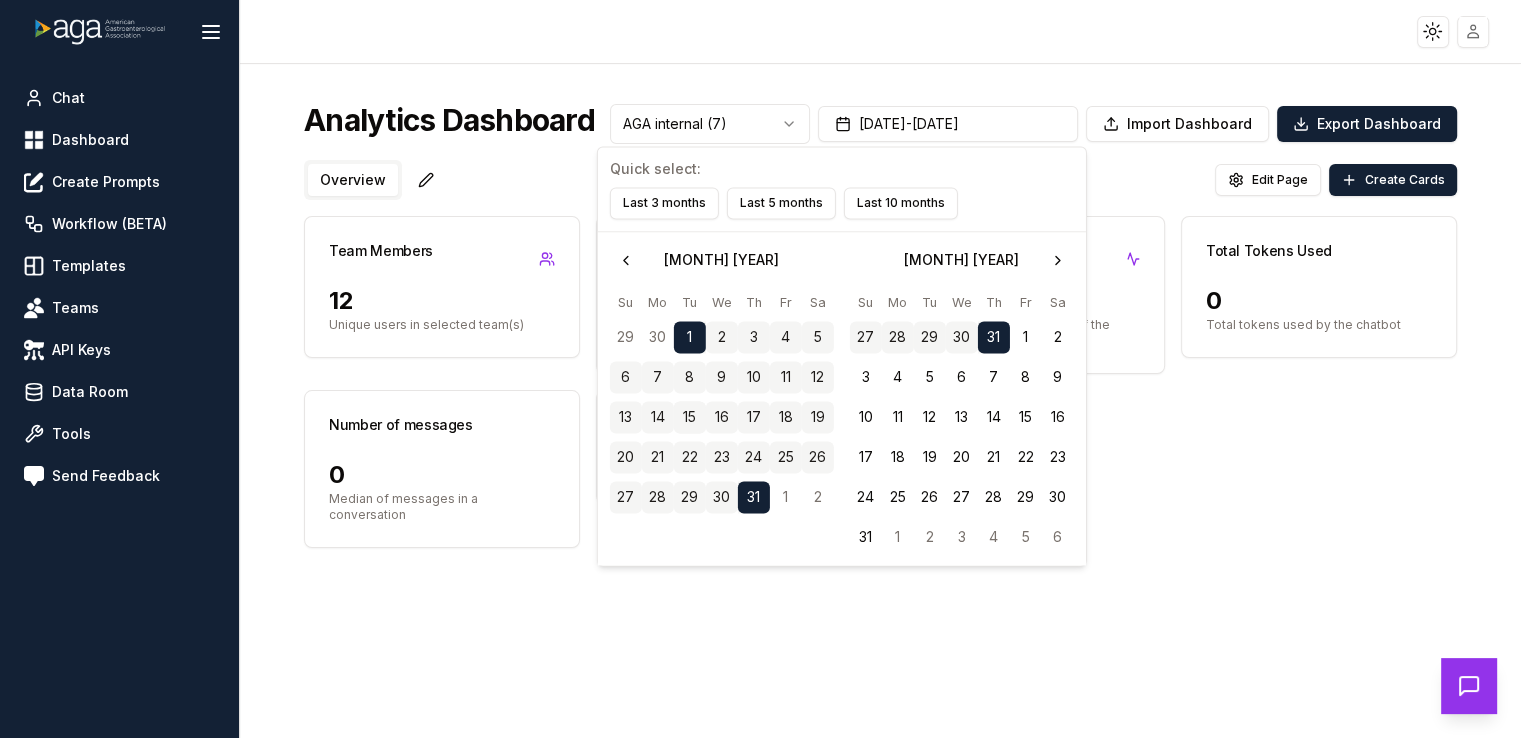 click on "Toggle theme Toggle user menu" at bounding box center (760, 32) 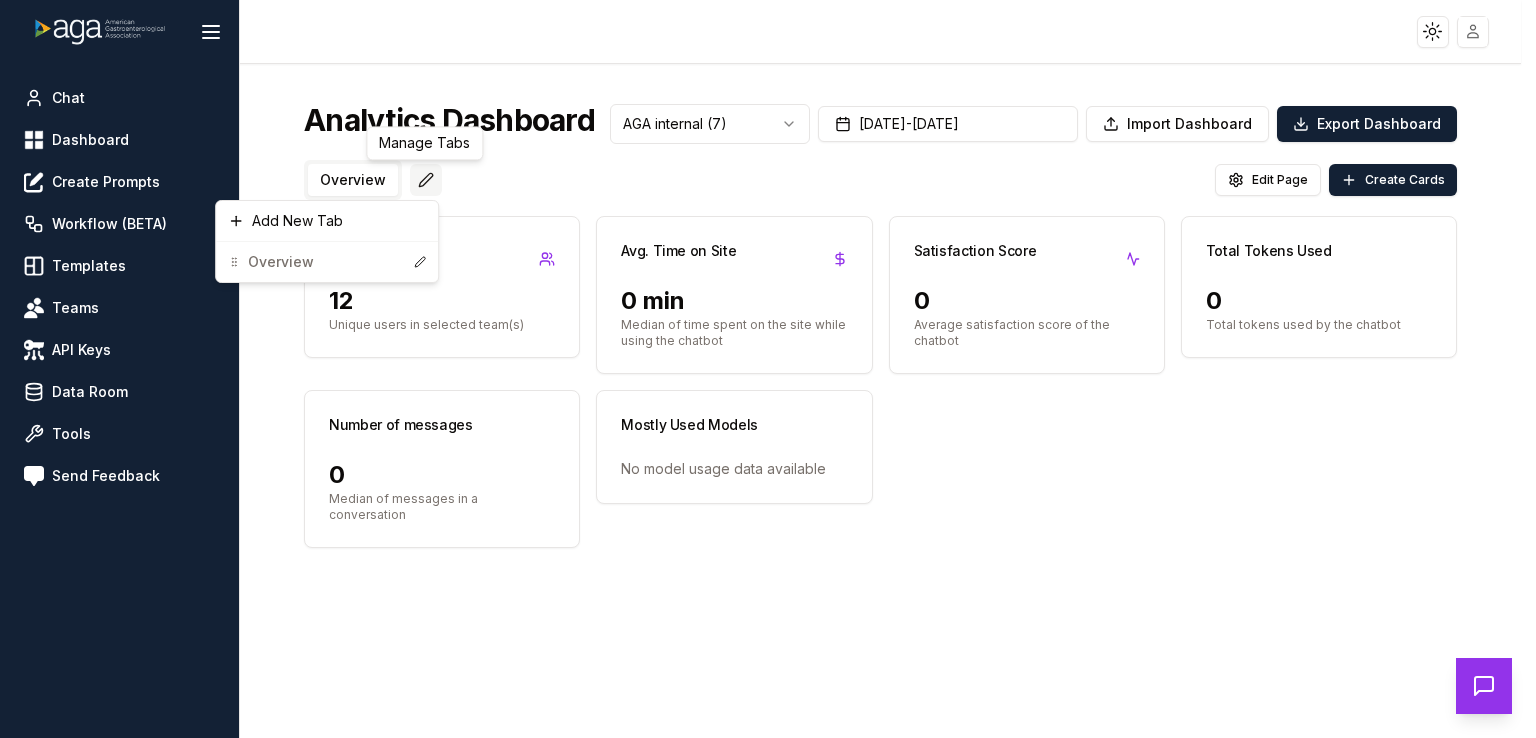 click on "Toggle theme Toggle user menu Chat Dashboard Create Prompts Workflow (BETA) Templates Teams API Keys Data Room Tools Send Feedback Analytics Dashboard AGA internal (7) Import Dashboard Export Dashboard Overview Manage Tabs Manage Tabs Edit Page Create Cards Team Members 12 Unique users in selected team(s) Avg. Time on Site 0 min Median of time spent on the site while using the chatbot Satisfaction Score 0 Average satisfaction score of the chatbot Total Tokens Used 0 Total tokens used by the chatbot Number of messages 0 Median of messages in a conversation Mostly Used Models No model usage data available Add New Tab Overview" at bounding box center (768, 409) 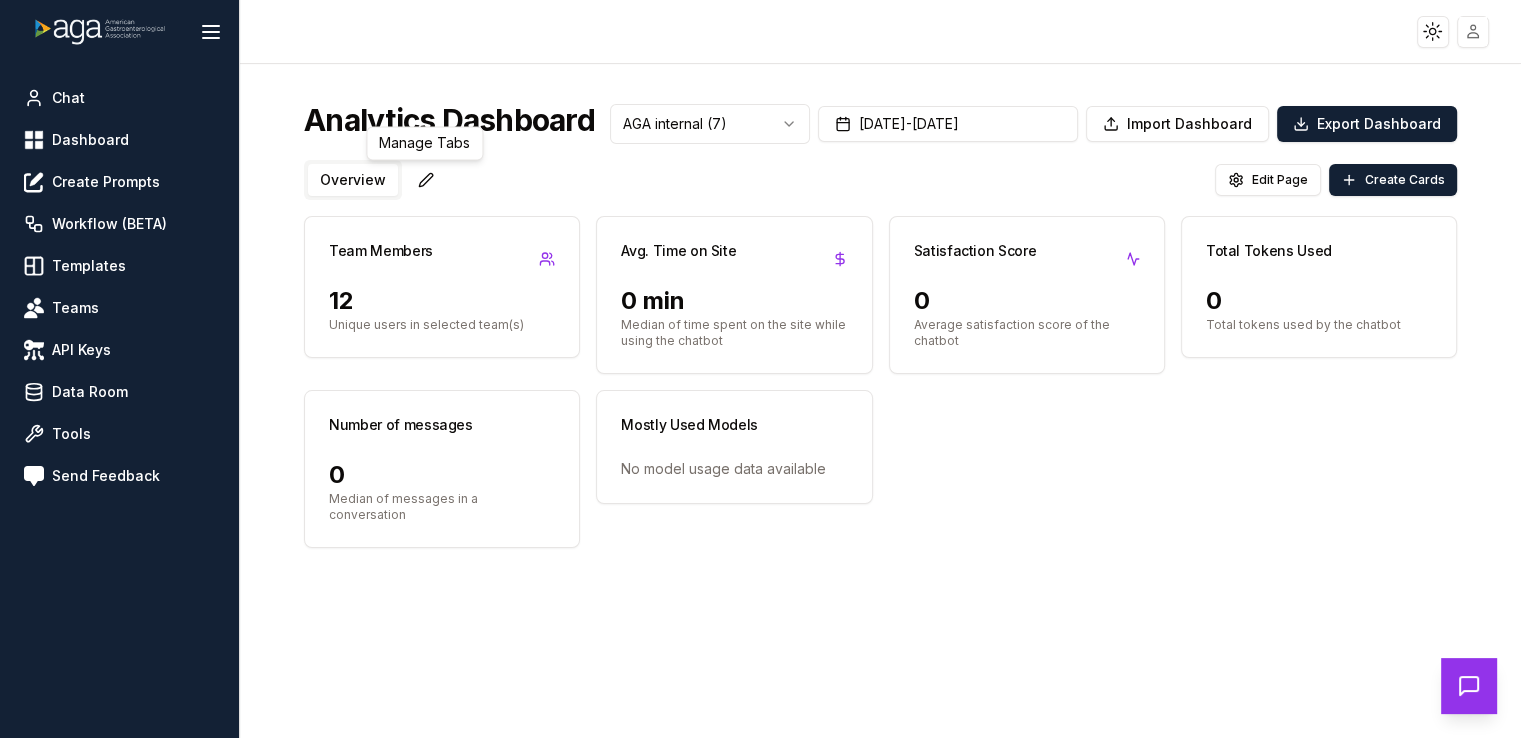 click on "Toggle theme Toggle user menu Chat Dashboard Create Prompts Workflow (BETA) Templates Teams API Keys Data Room Tools Send Feedback Analytics Dashboard AGA internal (7) Import Dashboard Export Dashboard Overview Manage Tabs Manage Tabs Edit Page Create Cards Team Members 12 Unique users in selected team(s) Avg. Time on Site 0 min Median of time spent on the site while using the chatbot Satisfaction Score 0 Average satisfaction score of the chatbot Total Tokens Used 0 Total tokens used by the chatbot Number of messages 0 Median of messages in a conversation Mostly Used Models No model usage data available" at bounding box center (760, 409) 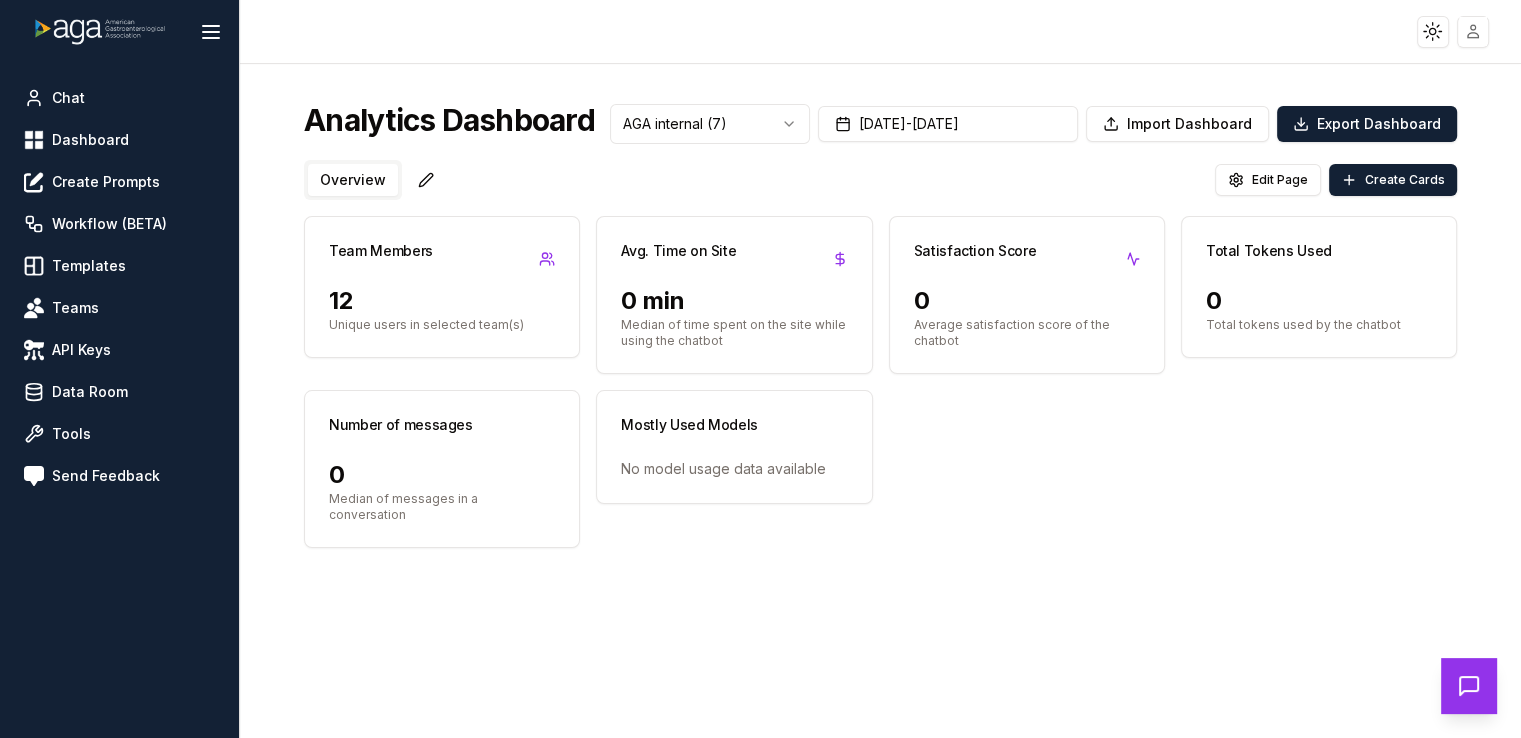 click on "Toggle theme Toggle user menu Chat Dashboard Create Prompts Workflow (BETA) Templates Teams API Keys Data Room Tools Send Feedback Analytics Dashboard AGA internal (7) Import Dashboard Export Dashboard Overview Edit Page Create Cards Team Members 12 Unique users in selected team(s) Avg. Time on Site 0 min Median of time spent on the site while using the chatbot Satisfaction Score 0 Average satisfaction score of the chatbot Total Tokens Used 0 Total tokens used by the chatbot Number of messages 0 Median of messages in a conversation Mostly Used Models No model usage data available" at bounding box center [760, 409] 